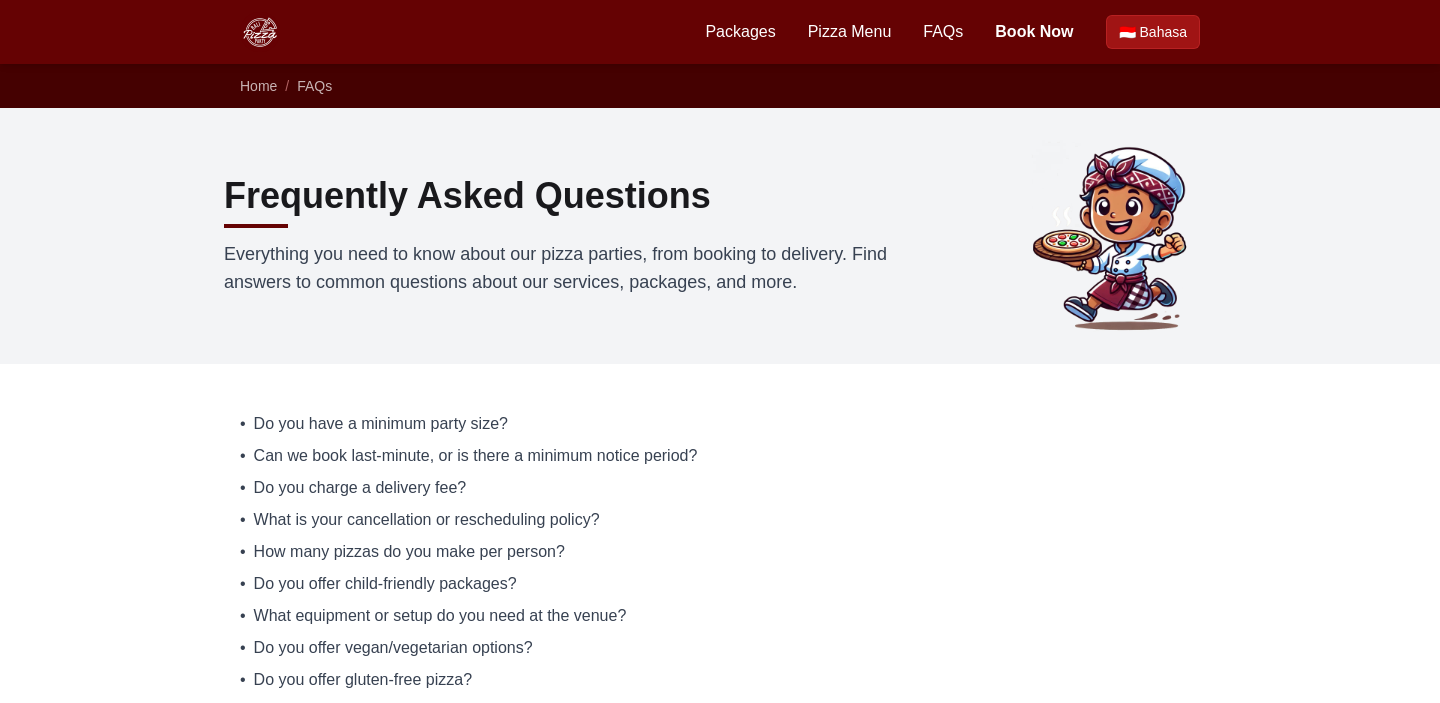 scroll, scrollTop: 0, scrollLeft: 0, axis: both 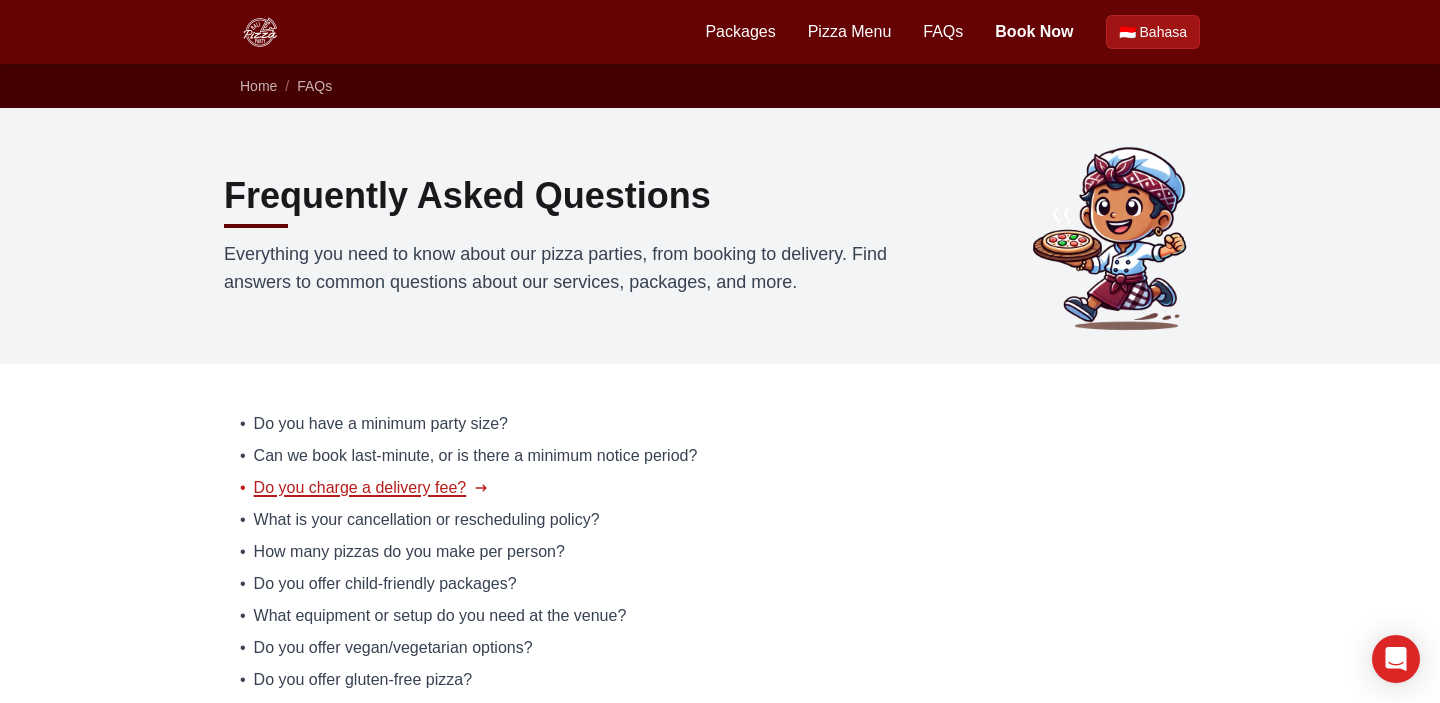 click on "Do you charge a delivery fee?" at bounding box center [360, 488] 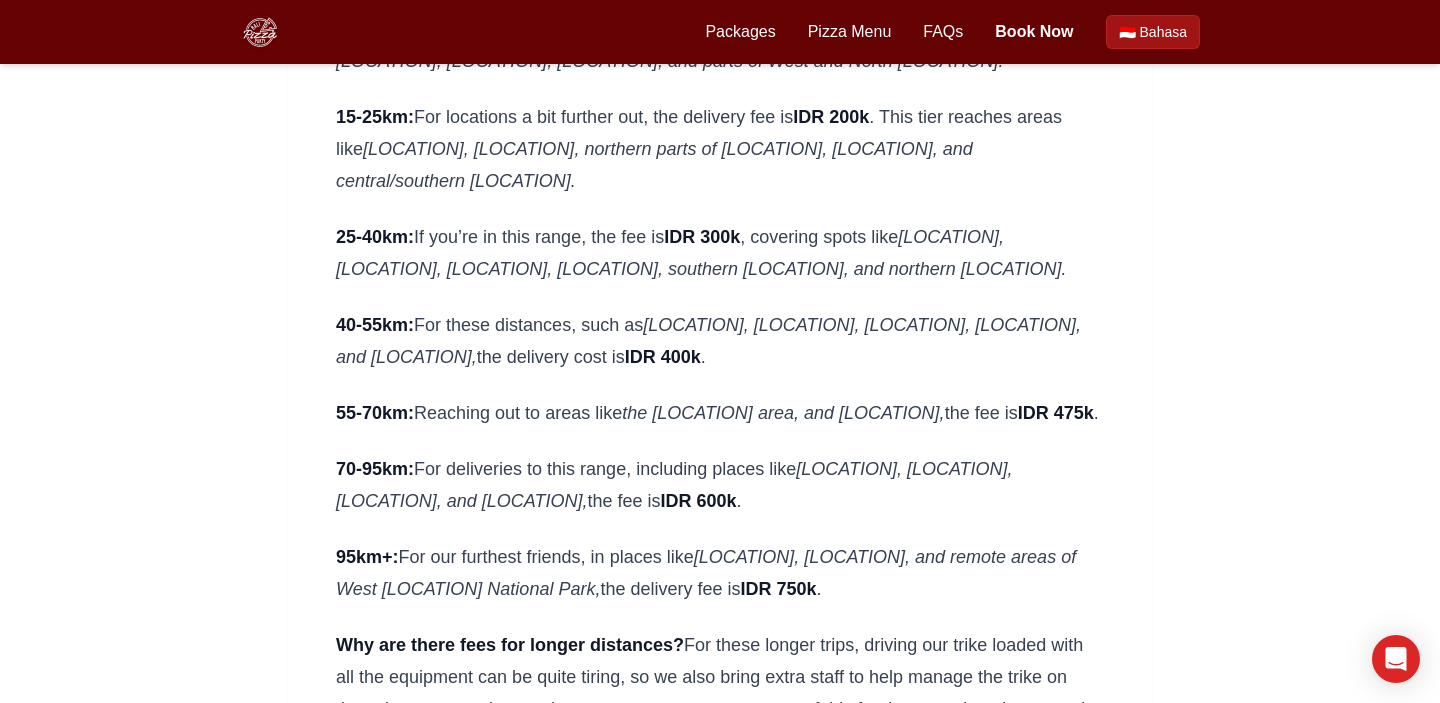 scroll, scrollTop: 0, scrollLeft: 0, axis: both 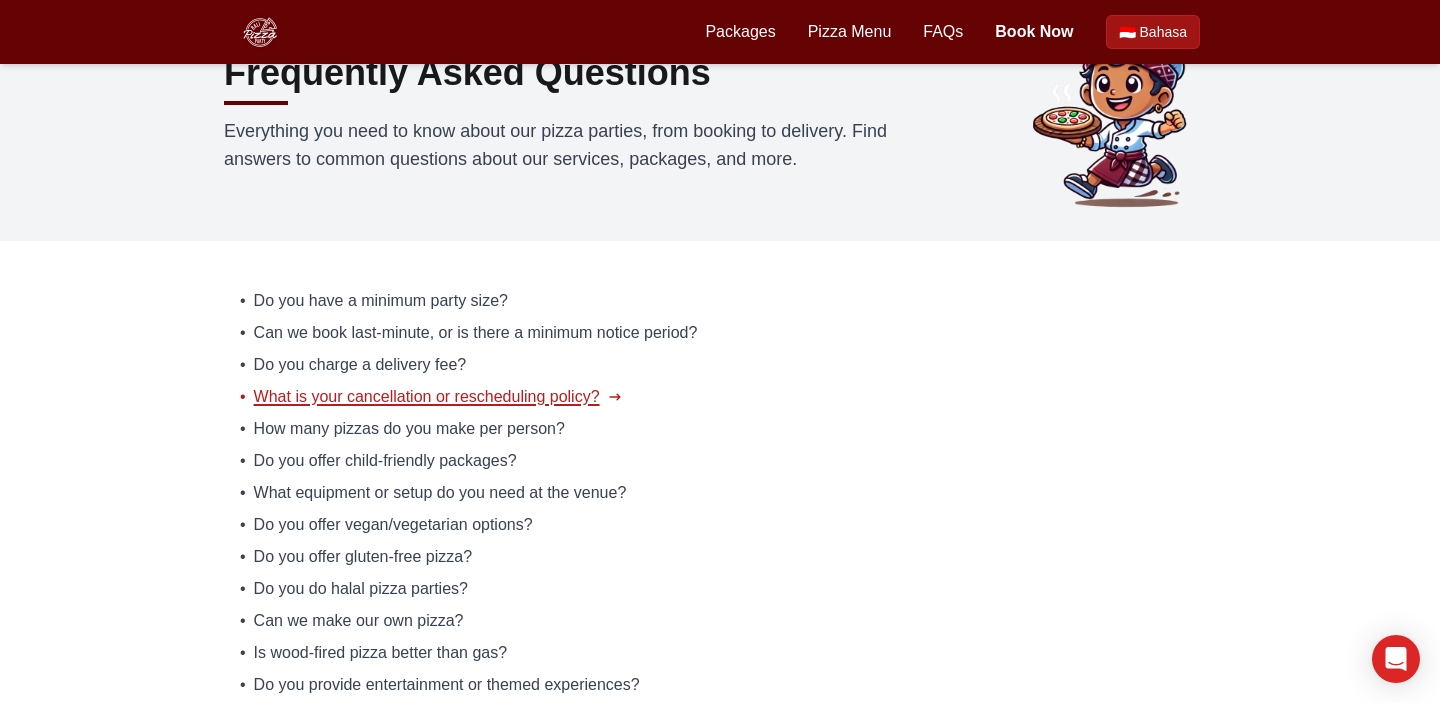 click on "What is your cancellation or rescheduling policy?" at bounding box center (427, 397) 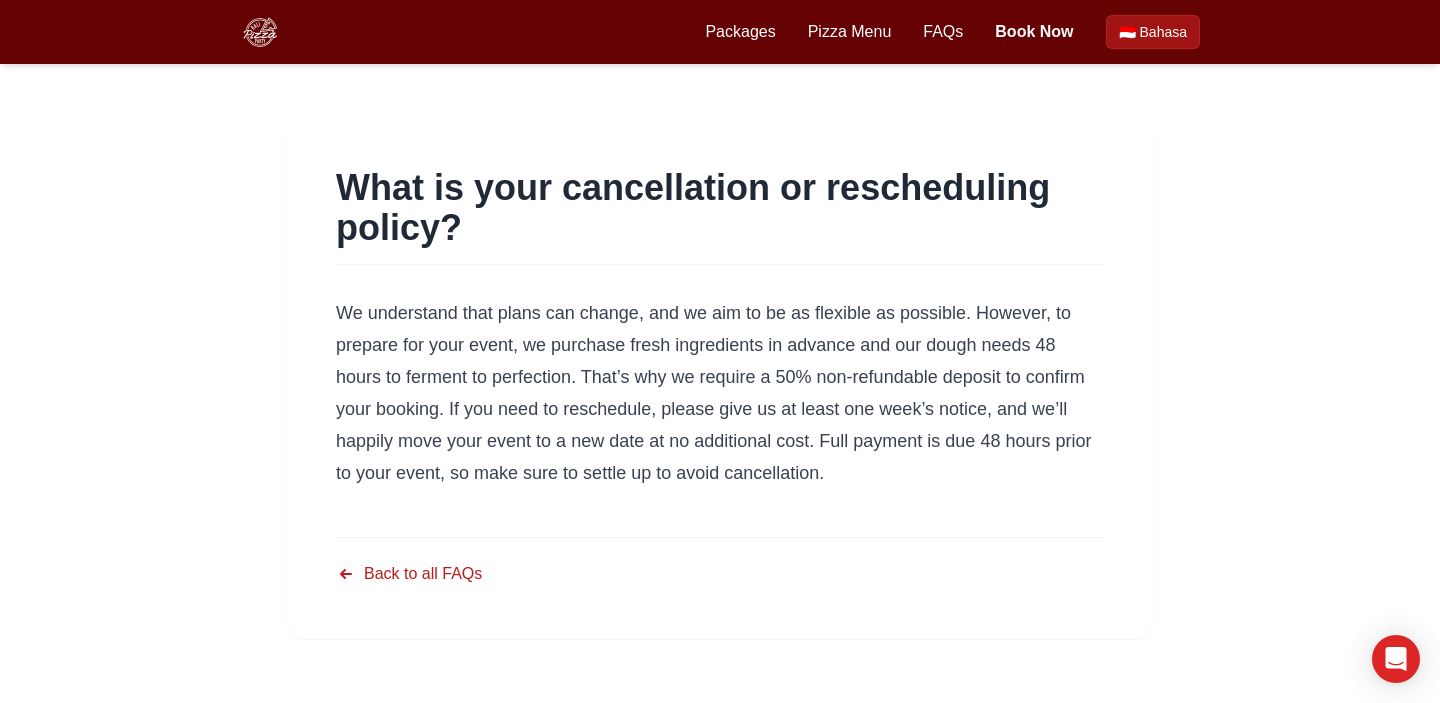 scroll, scrollTop: 45, scrollLeft: 0, axis: vertical 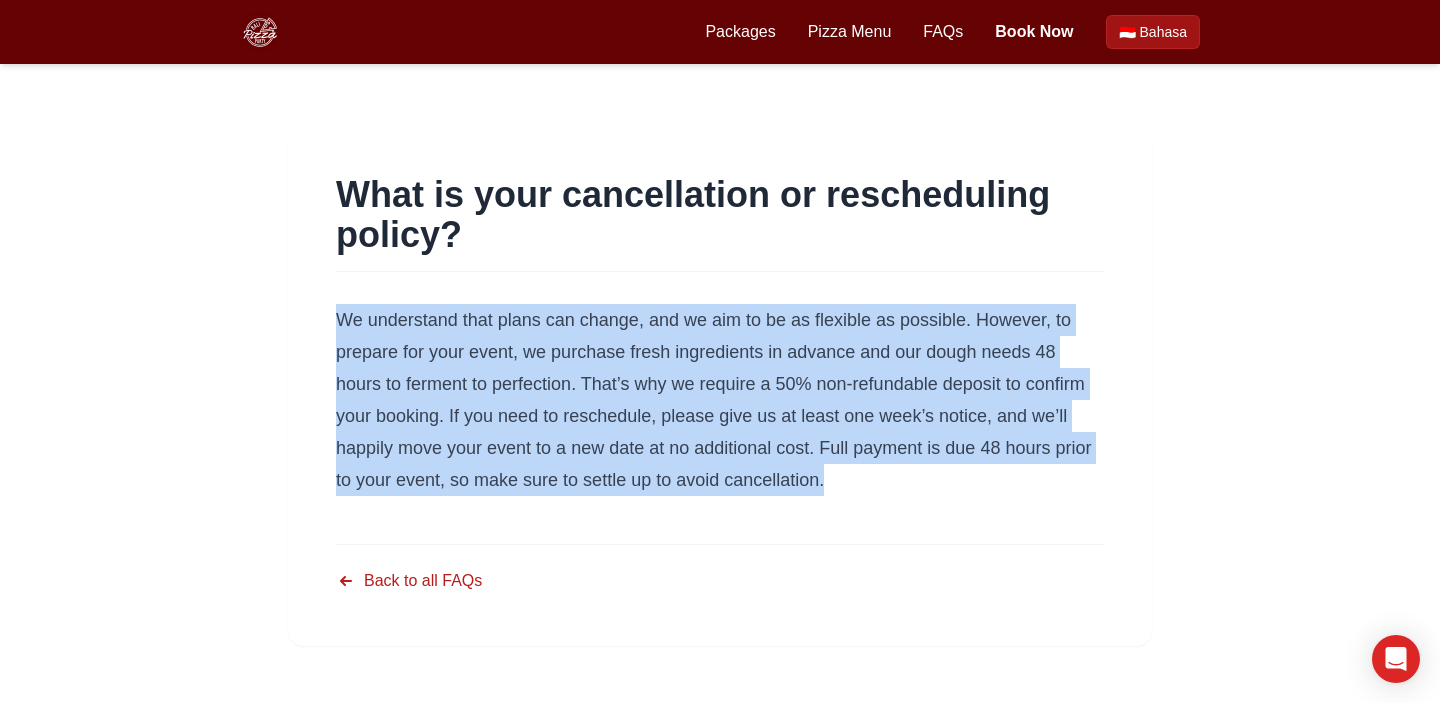 drag, startPoint x: 851, startPoint y: 507, endPoint x: 297, endPoint y: 330, distance: 581.5883 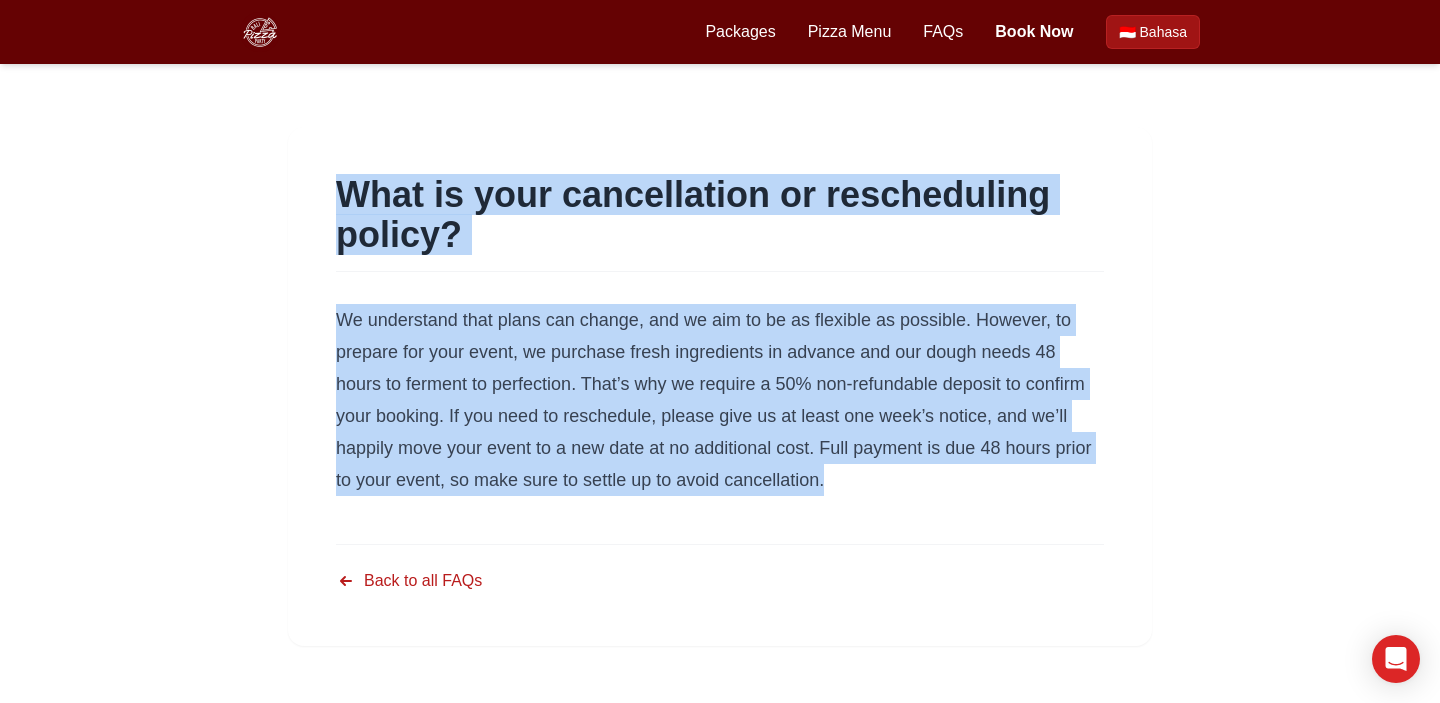 drag, startPoint x: 859, startPoint y: 484, endPoint x: 326, endPoint y: 197, distance: 605.3577 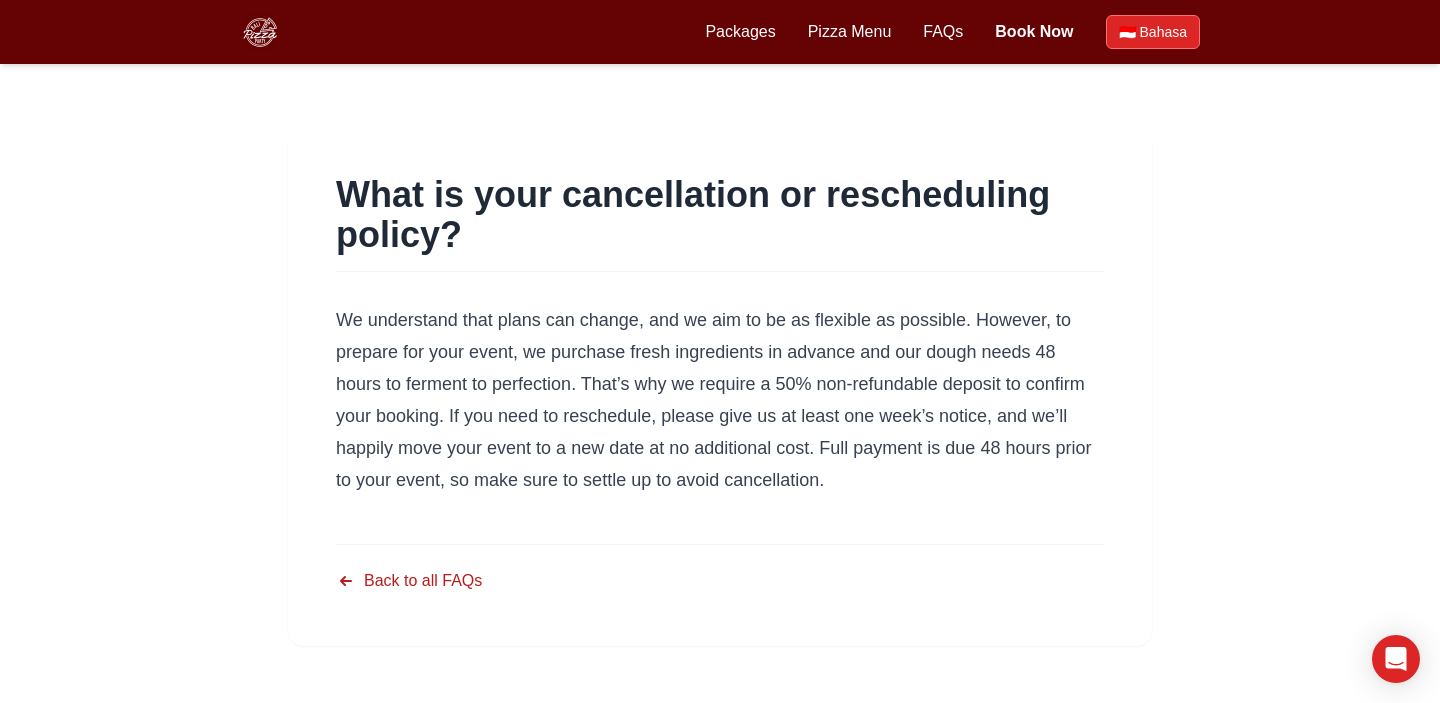 click on "🇮🇩
Bahasa" at bounding box center [1153, 32] 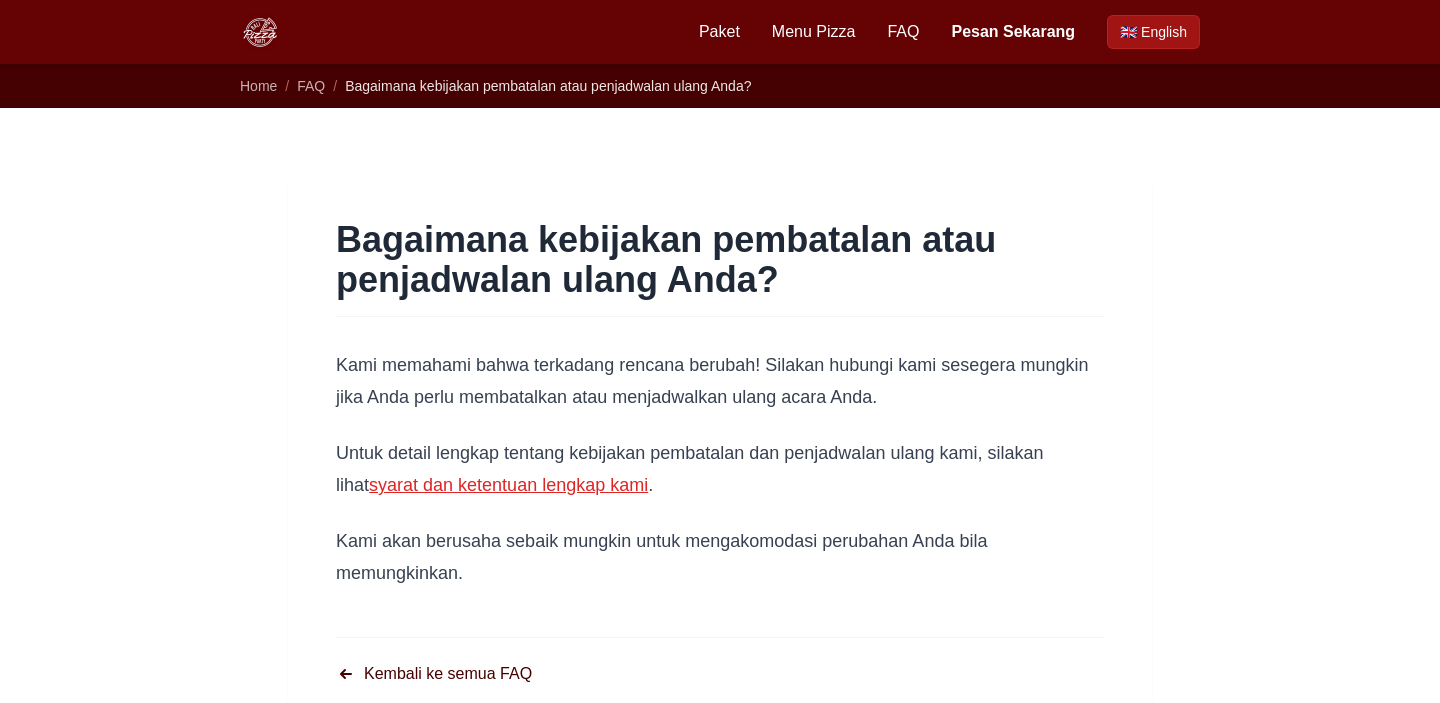 scroll, scrollTop: 0, scrollLeft: 0, axis: both 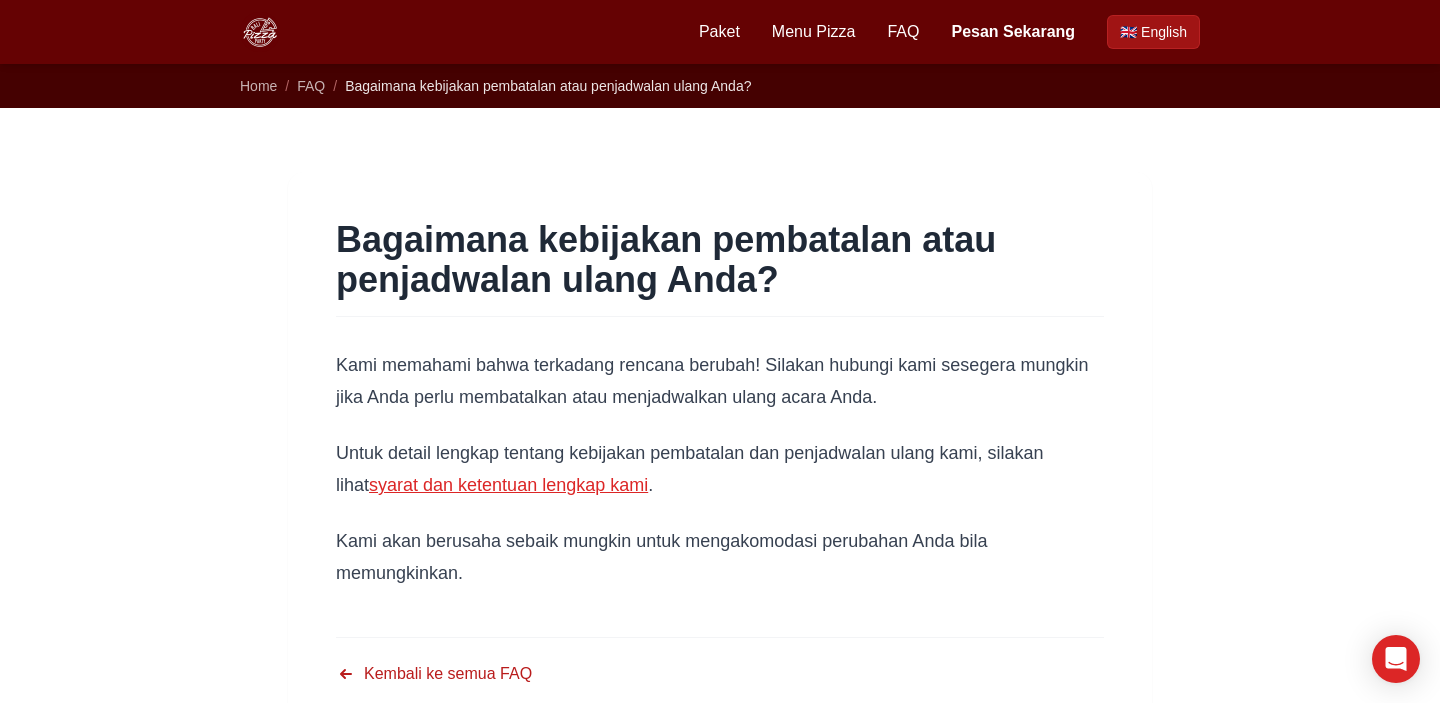 click on "syarat dan ketentuan lengkap kami" at bounding box center [508, 485] 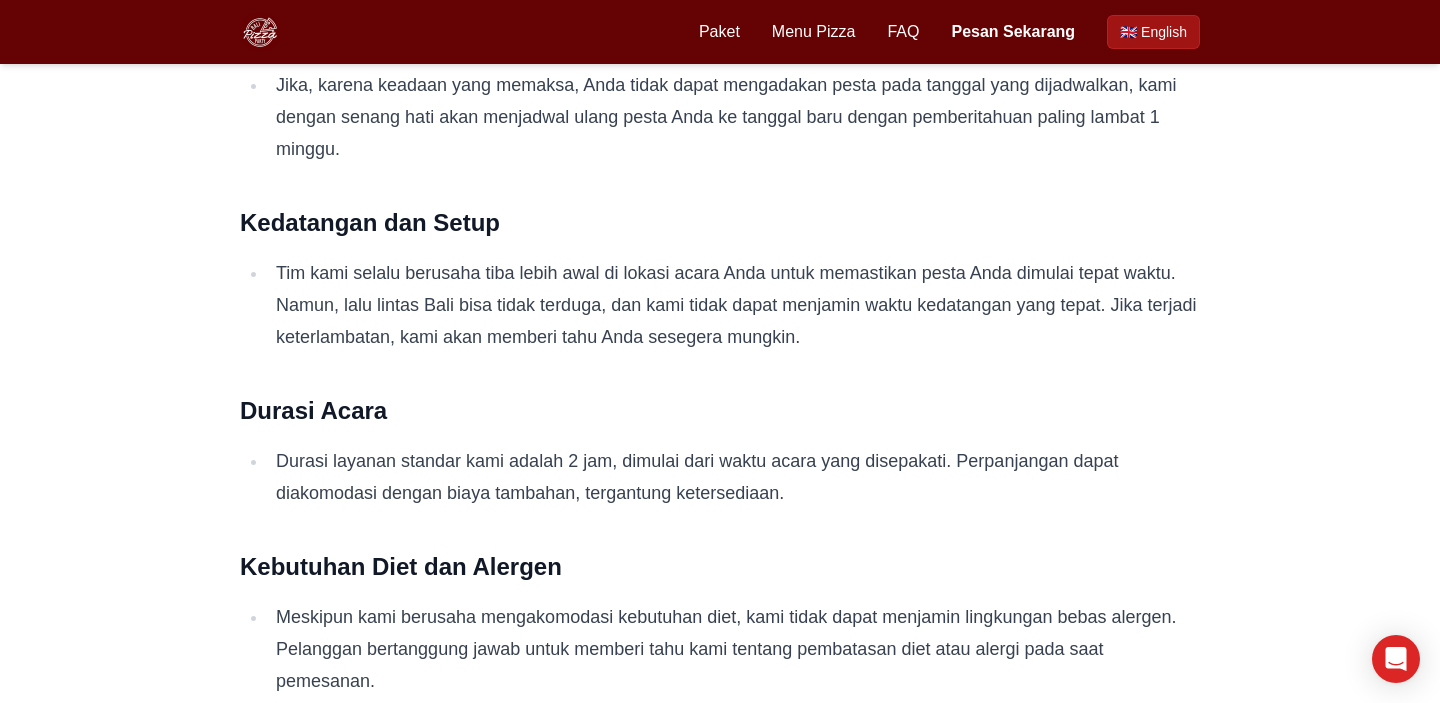 scroll, scrollTop: 0, scrollLeft: 0, axis: both 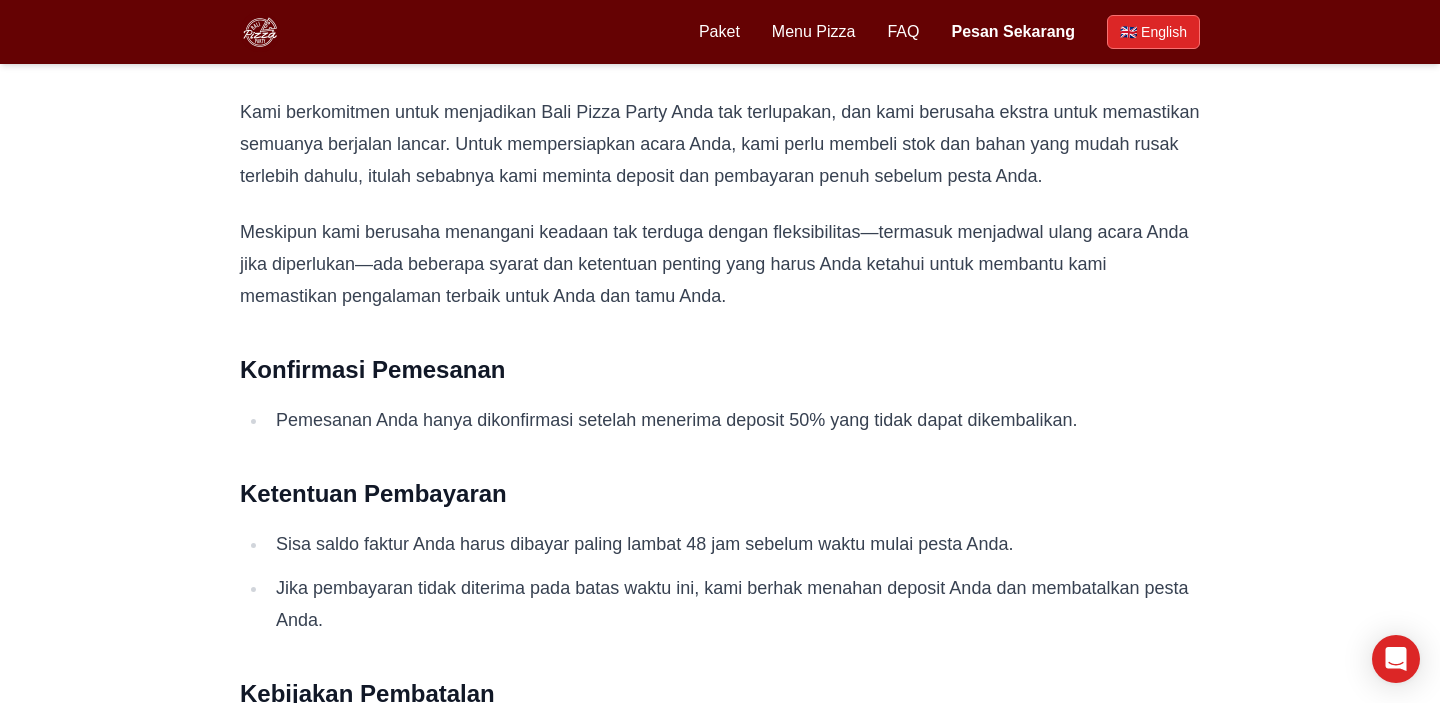 click on "🇬🇧
English" at bounding box center [1153, 32] 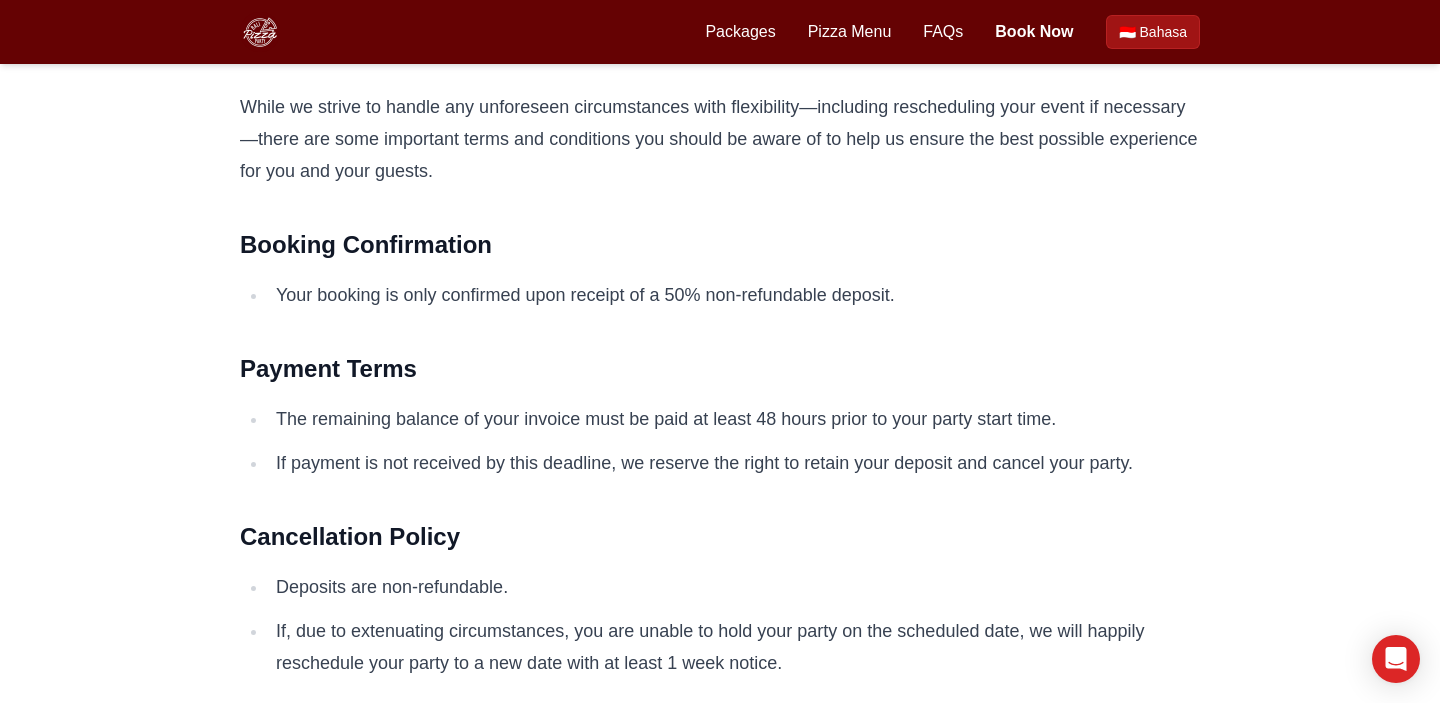 scroll, scrollTop: 0, scrollLeft: 0, axis: both 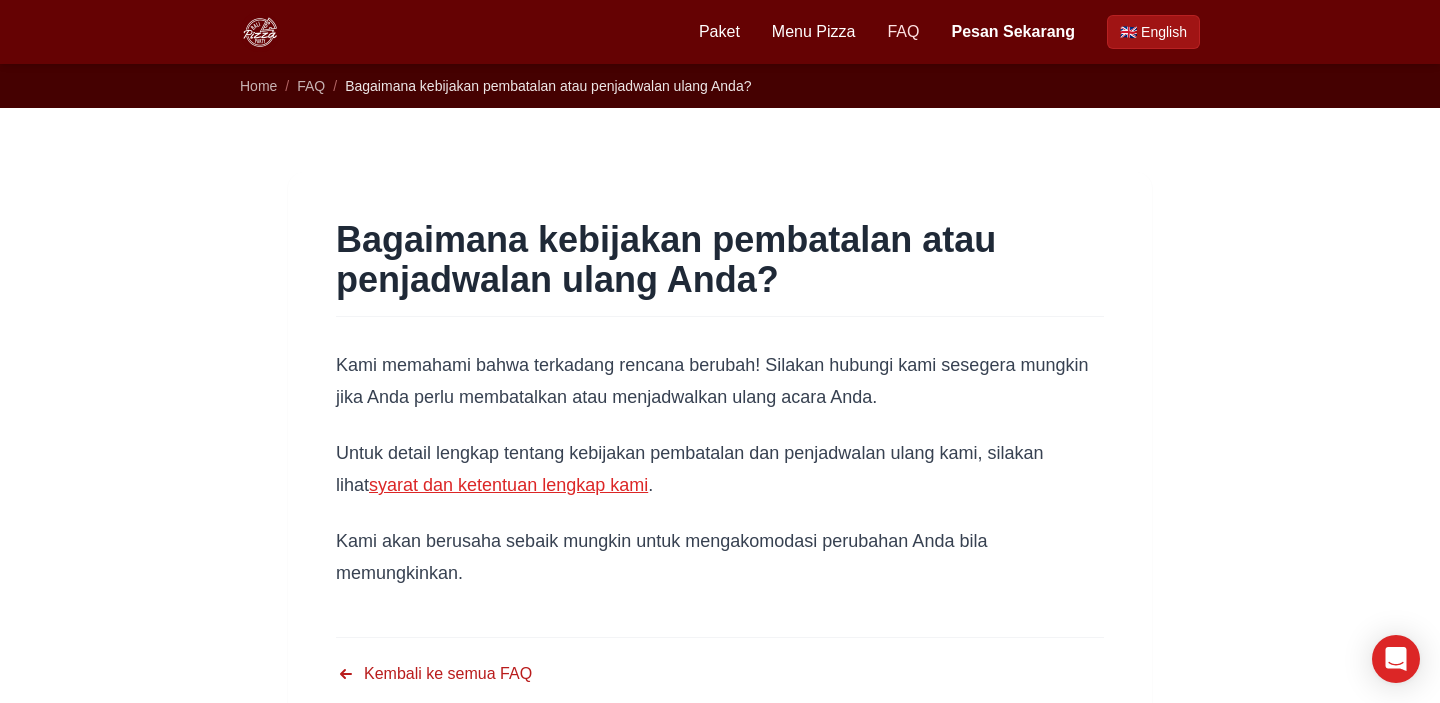 click on "FAQ" at bounding box center [903, 32] 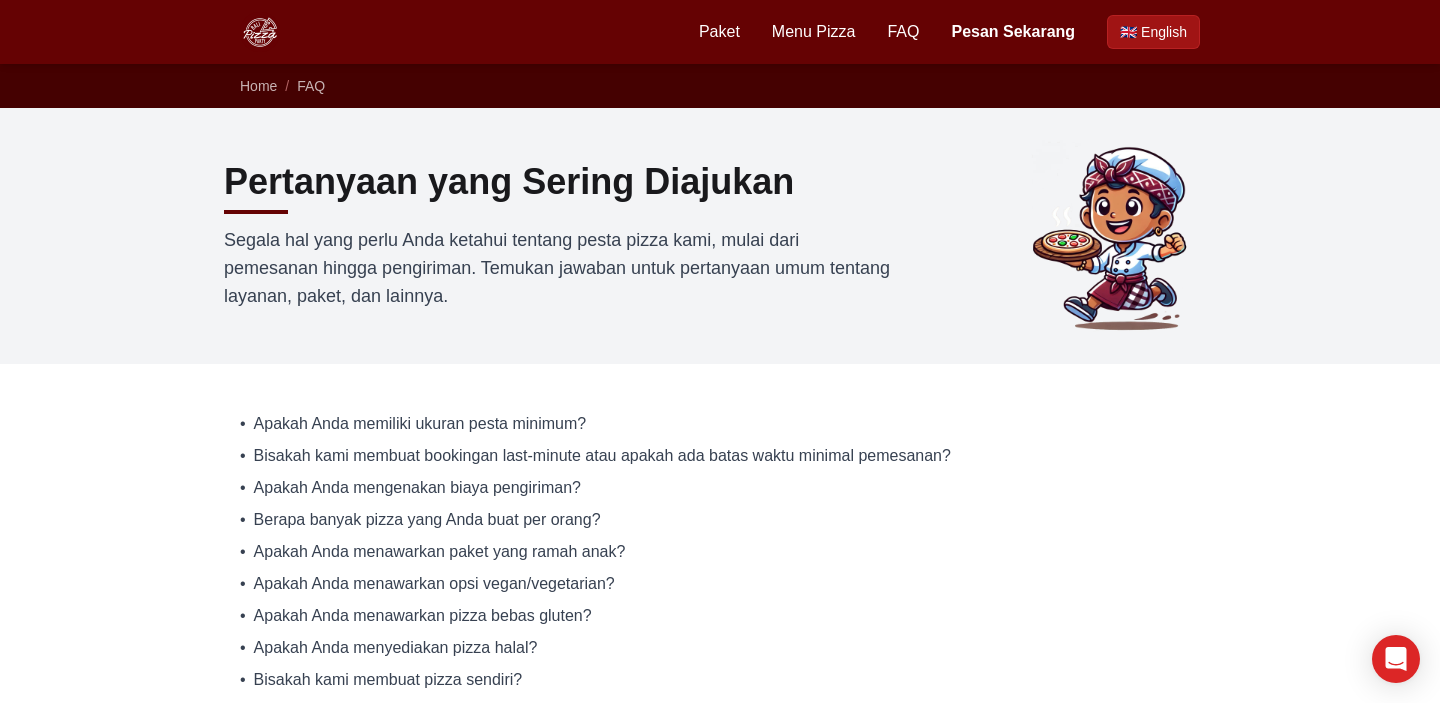 scroll, scrollTop: 69, scrollLeft: 0, axis: vertical 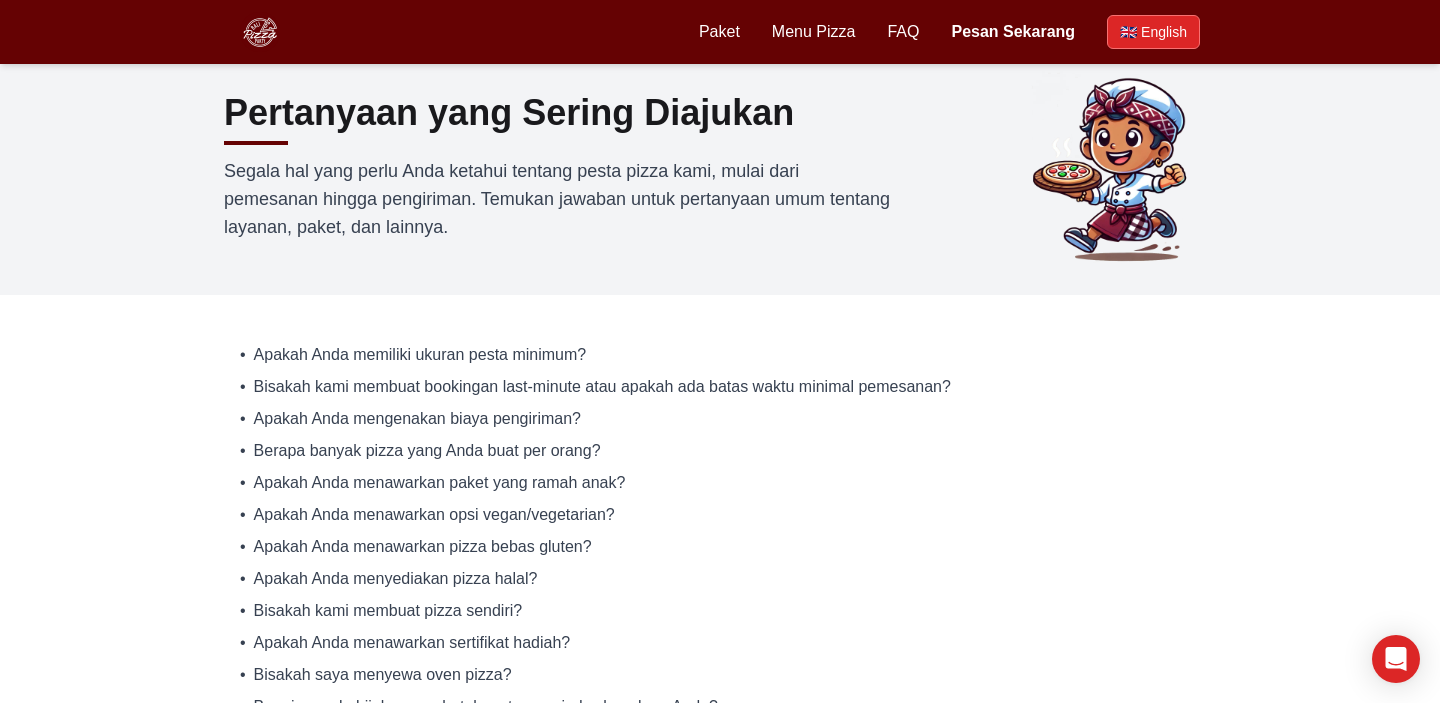 click on "🇬🇧
English" at bounding box center [1153, 32] 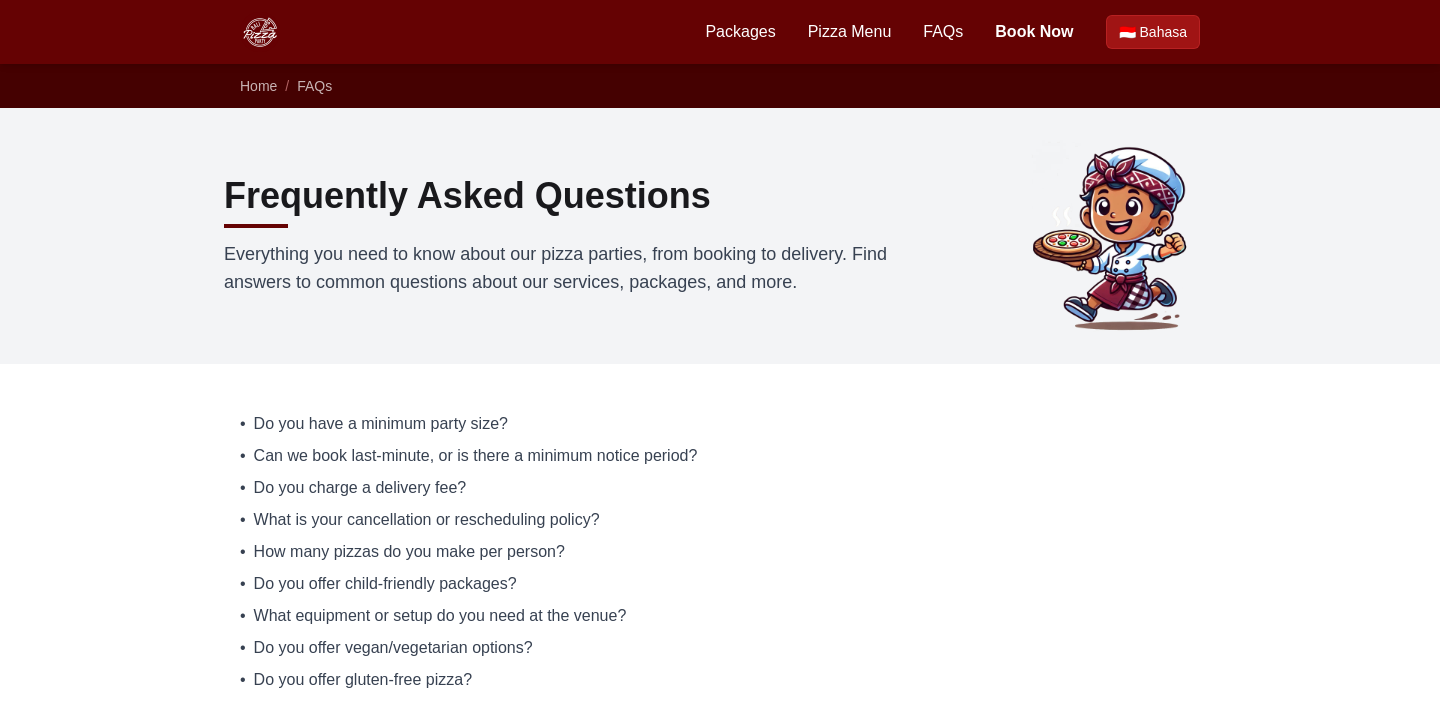 scroll, scrollTop: 0, scrollLeft: 0, axis: both 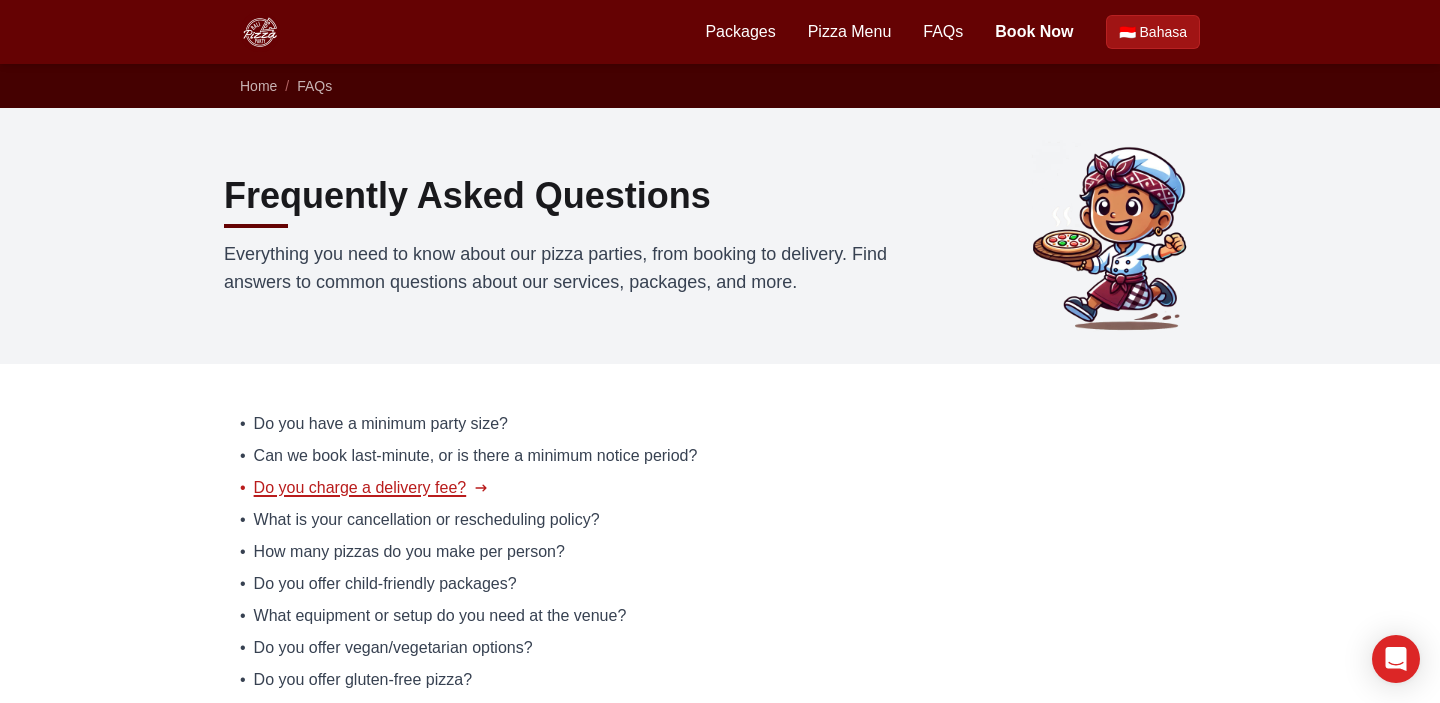 click on "Do you charge a delivery fee?" at bounding box center [360, 488] 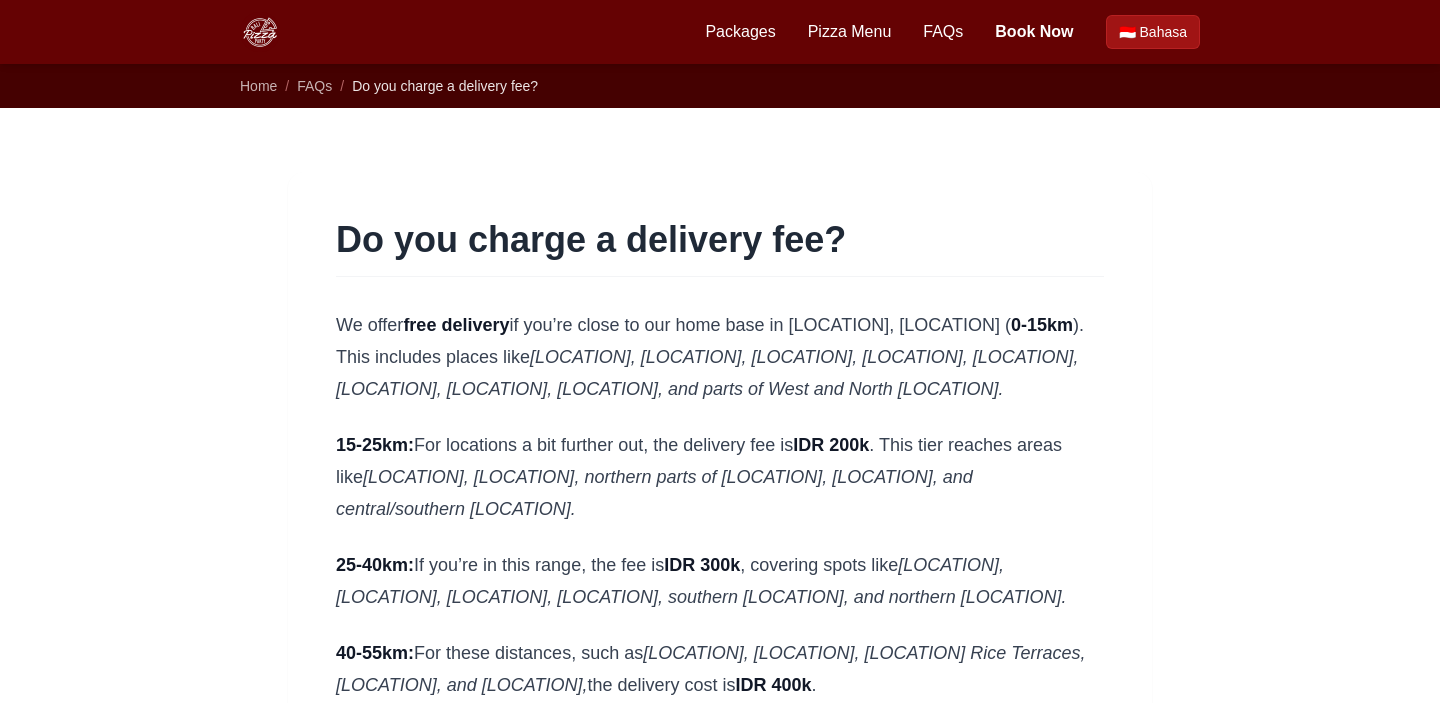 scroll, scrollTop: 0, scrollLeft: 0, axis: both 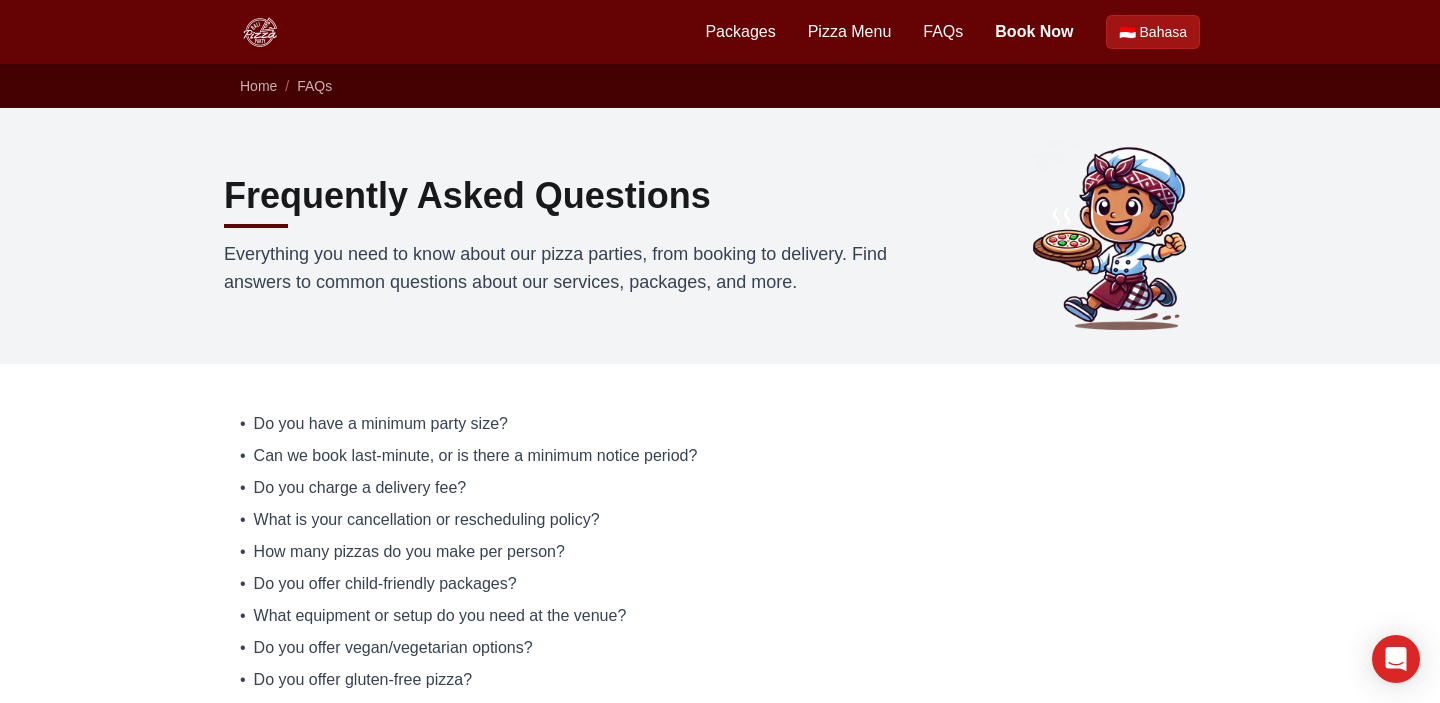 click on "What is your cancellation or rescheduling policy?" at bounding box center [427, 520] 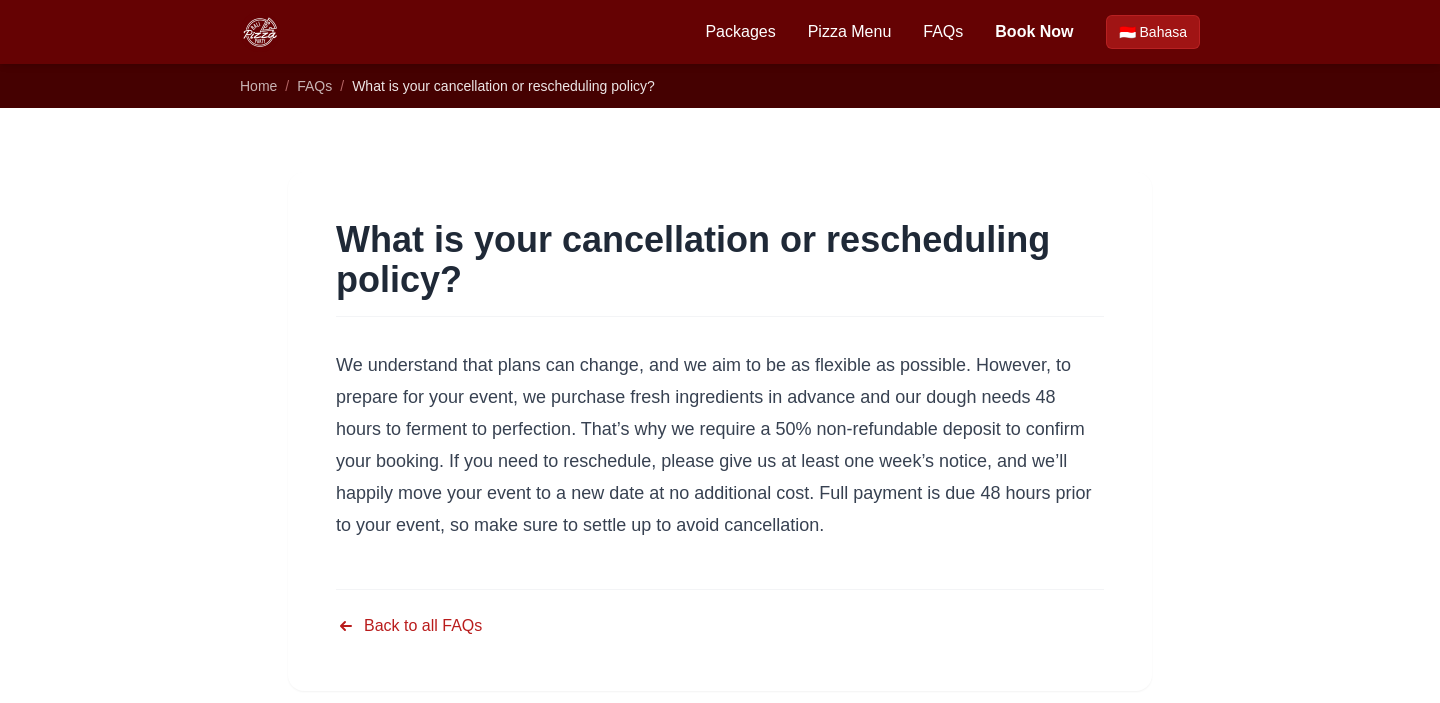 scroll, scrollTop: 0, scrollLeft: 0, axis: both 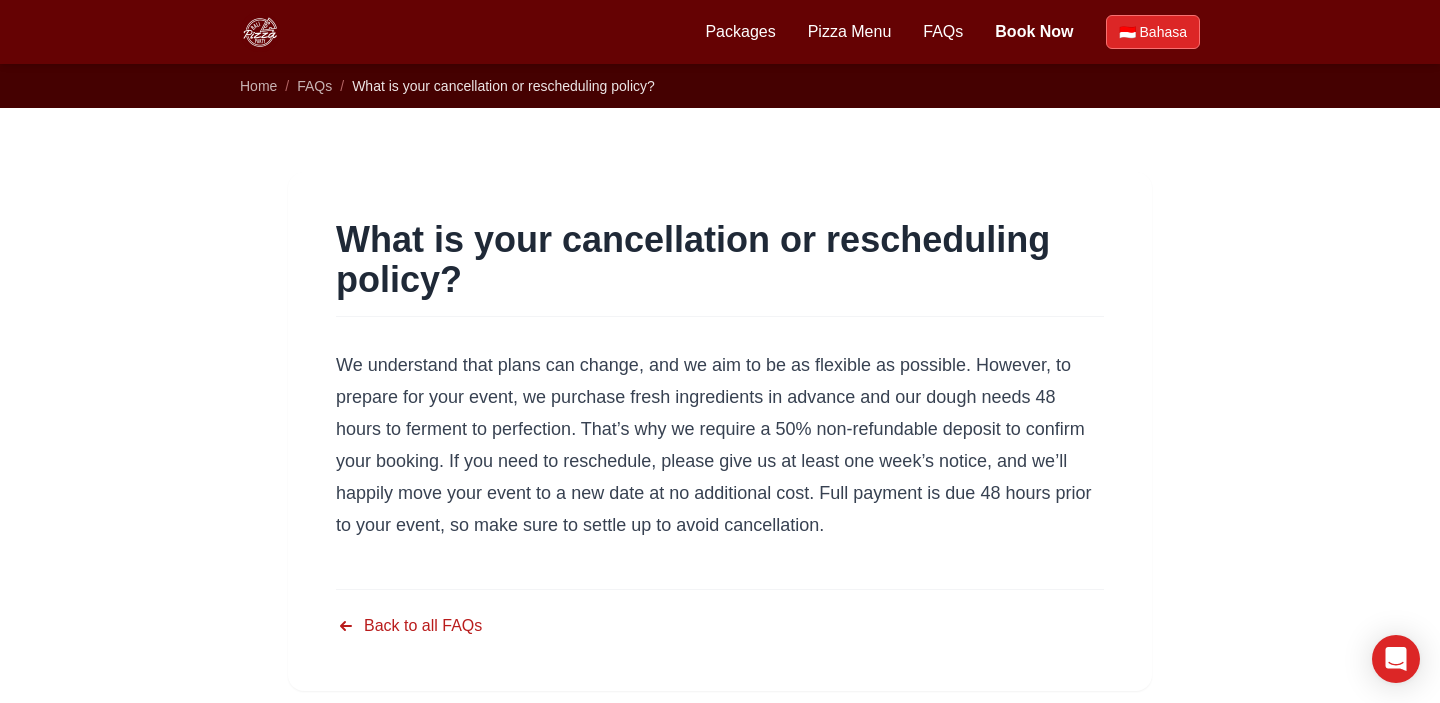 click on "Bahasa" at bounding box center [1163, 32] 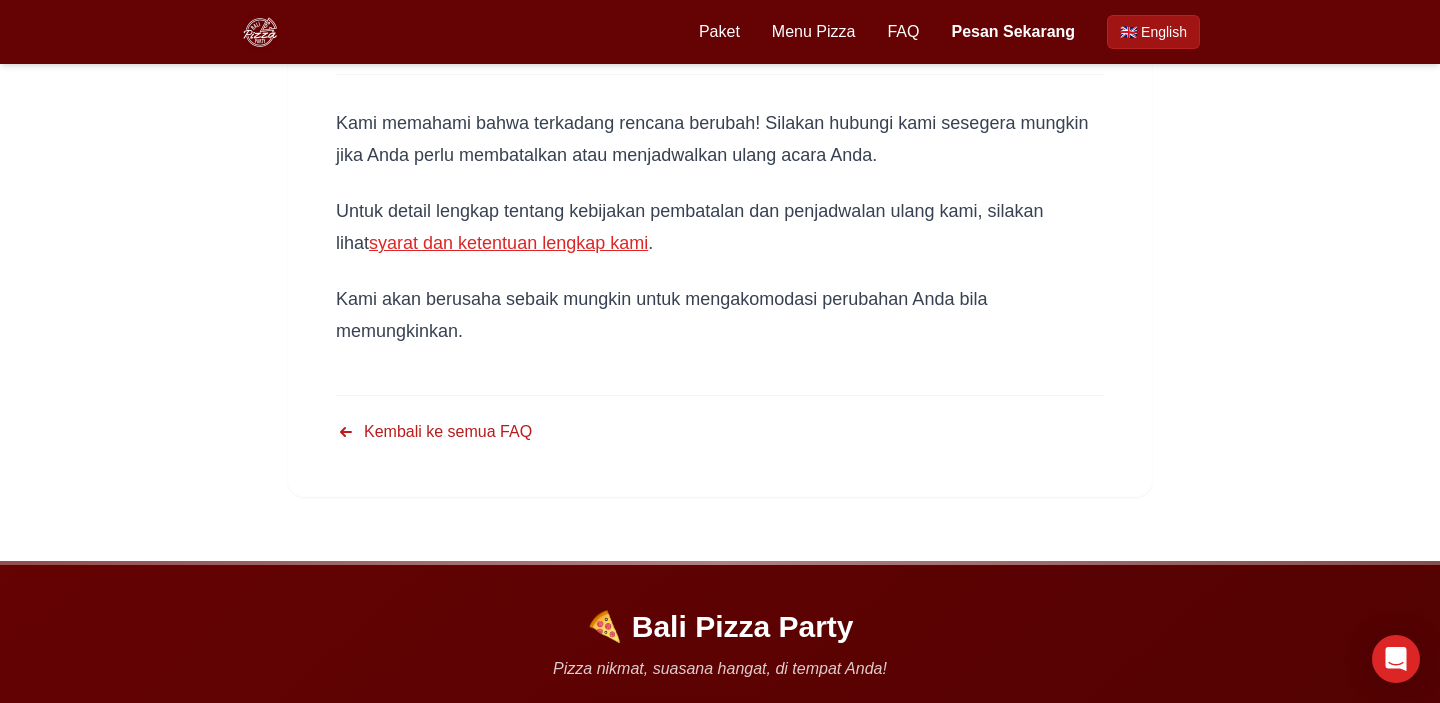 scroll, scrollTop: 120, scrollLeft: 0, axis: vertical 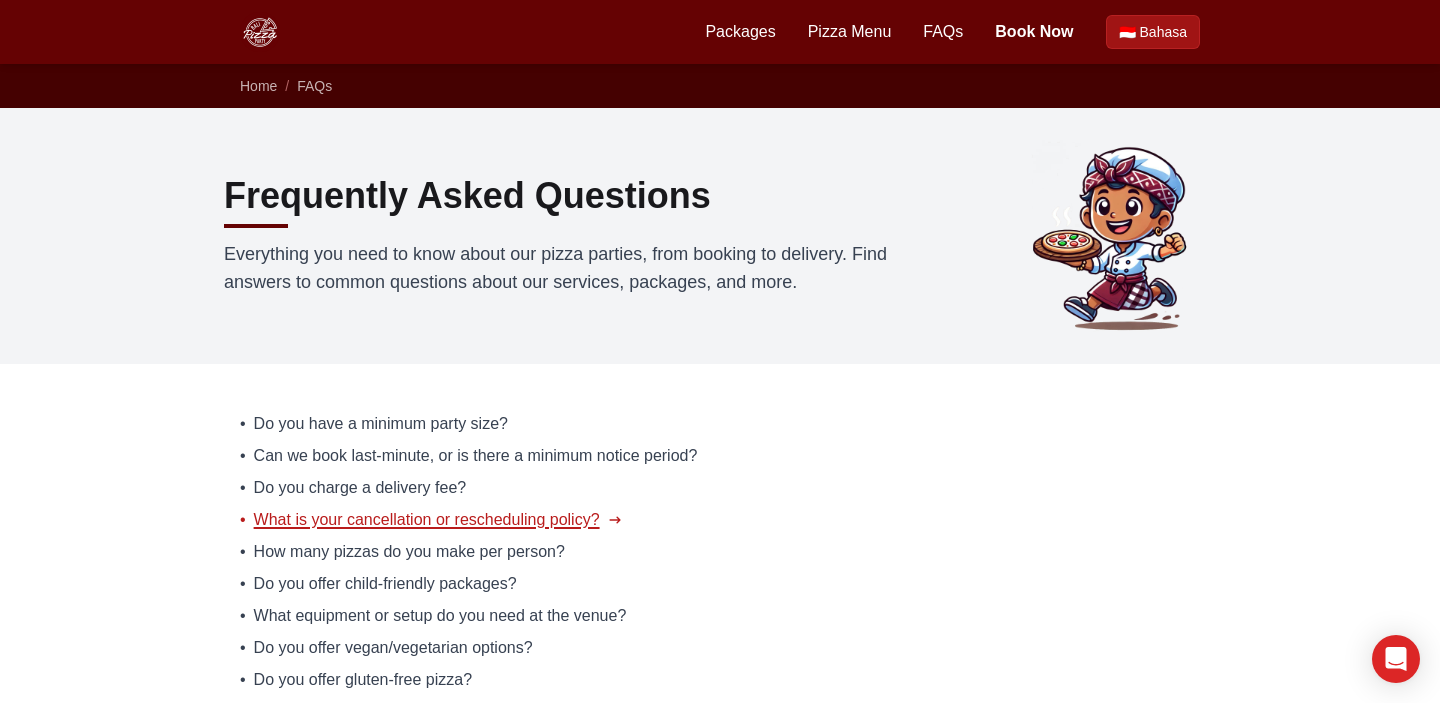 click on "What is your cancellation or rescheduling policy?" at bounding box center [427, 520] 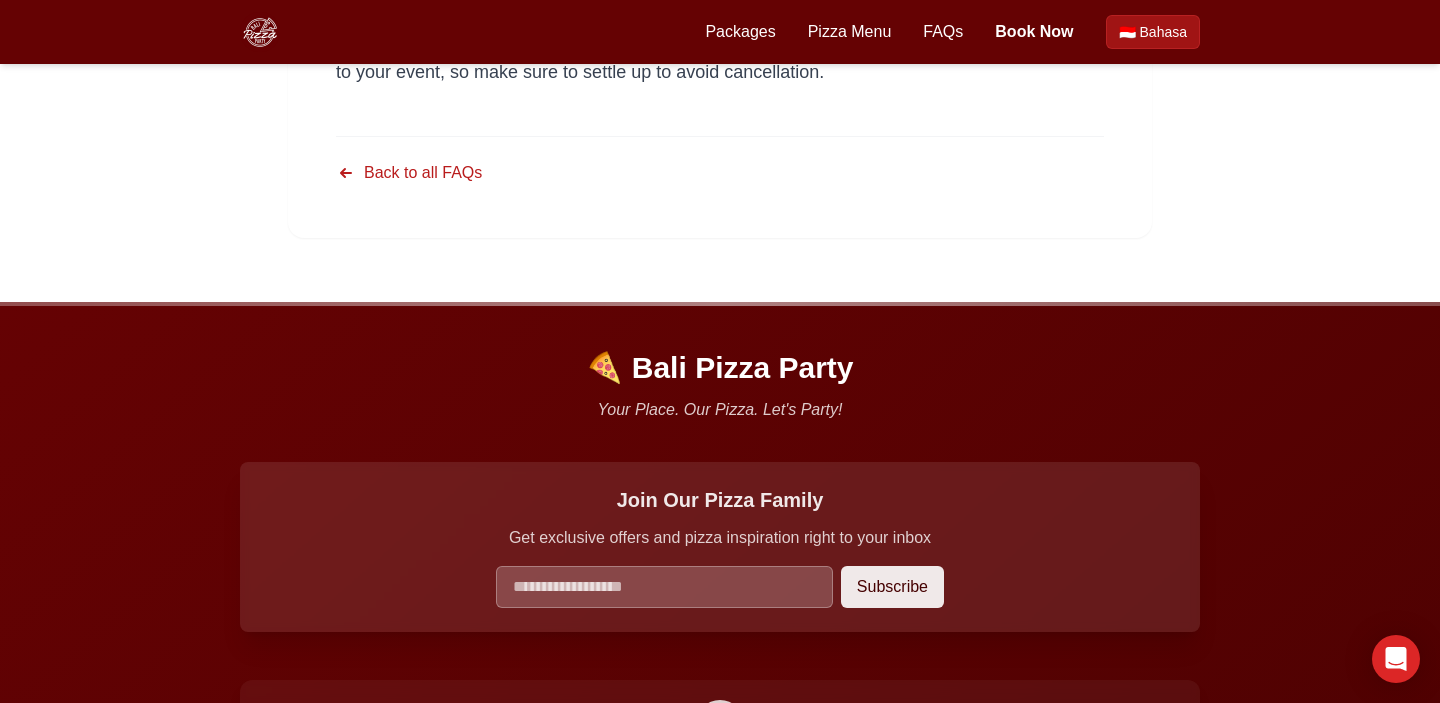 scroll, scrollTop: 0, scrollLeft: 0, axis: both 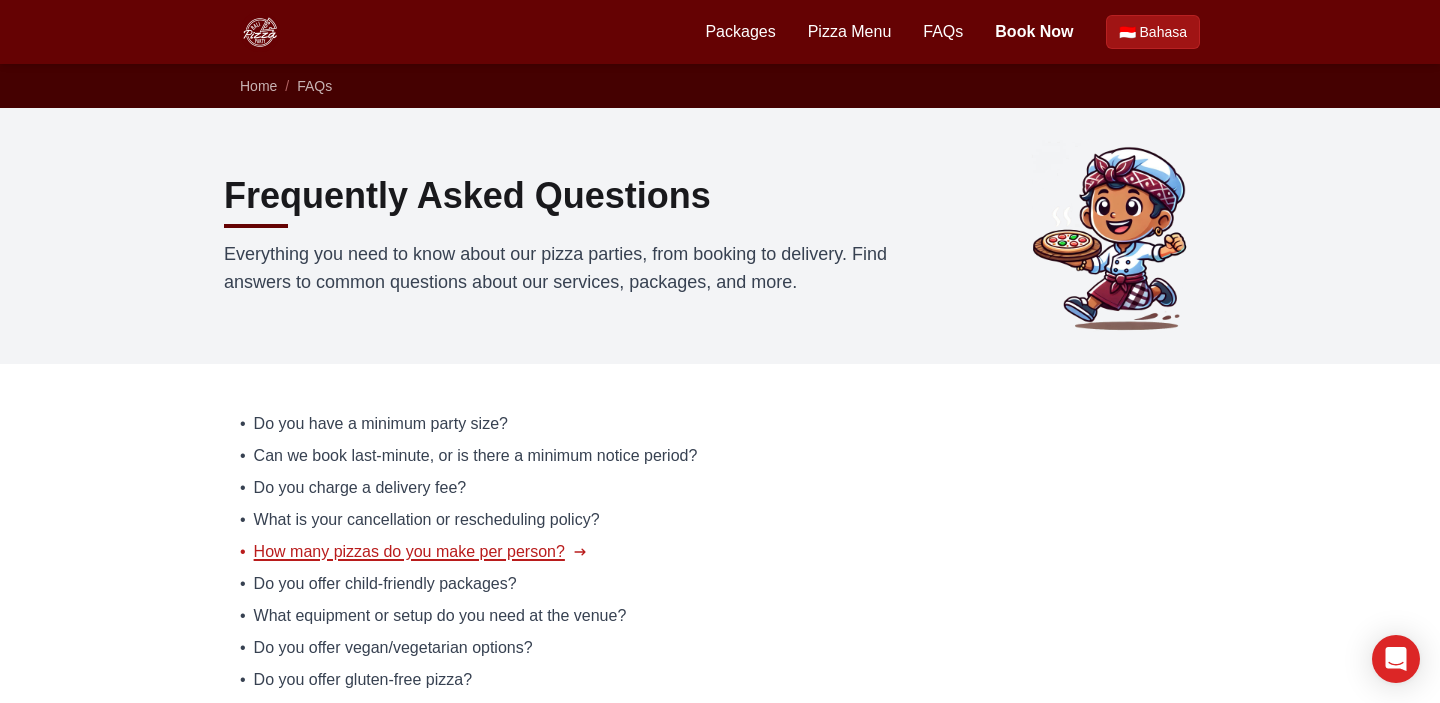 click on "How many pizzas do you make per person?" at bounding box center (409, 552) 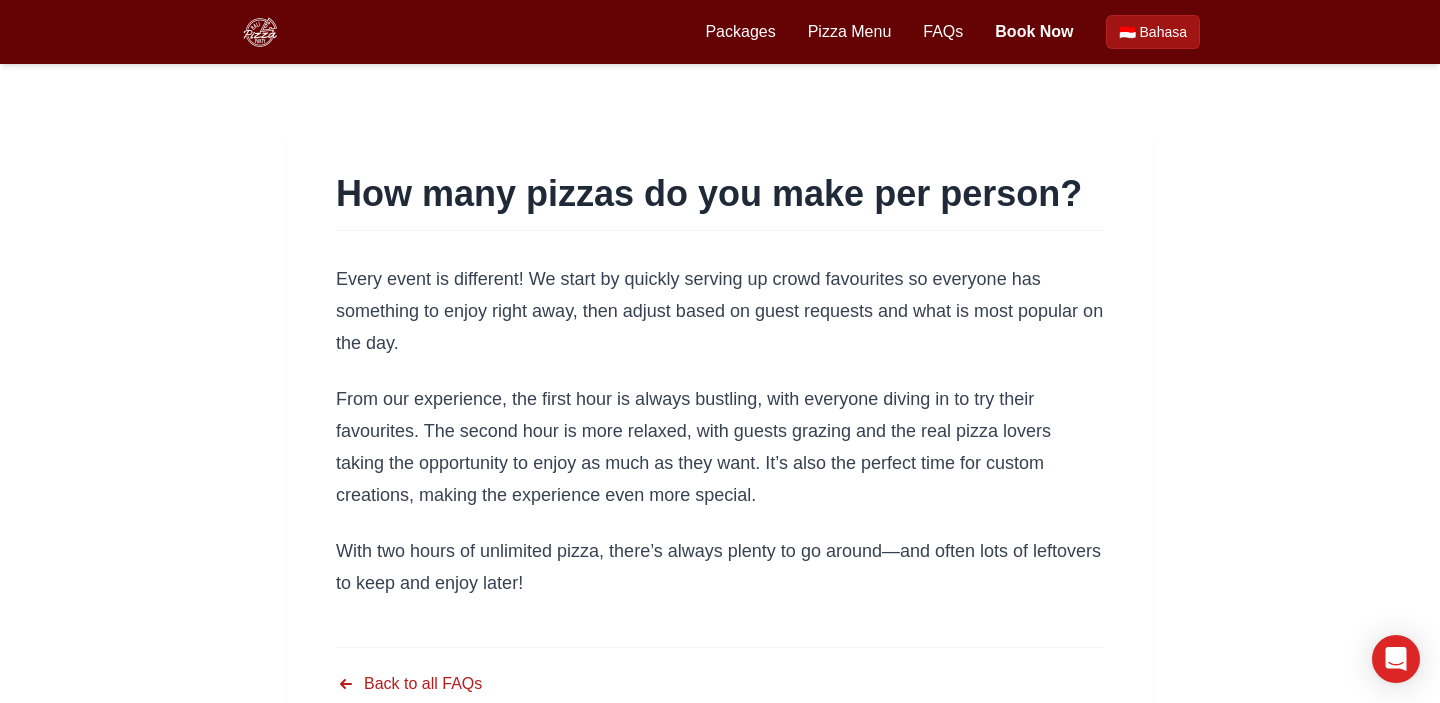 scroll, scrollTop: 0, scrollLeft: 0, axis: both 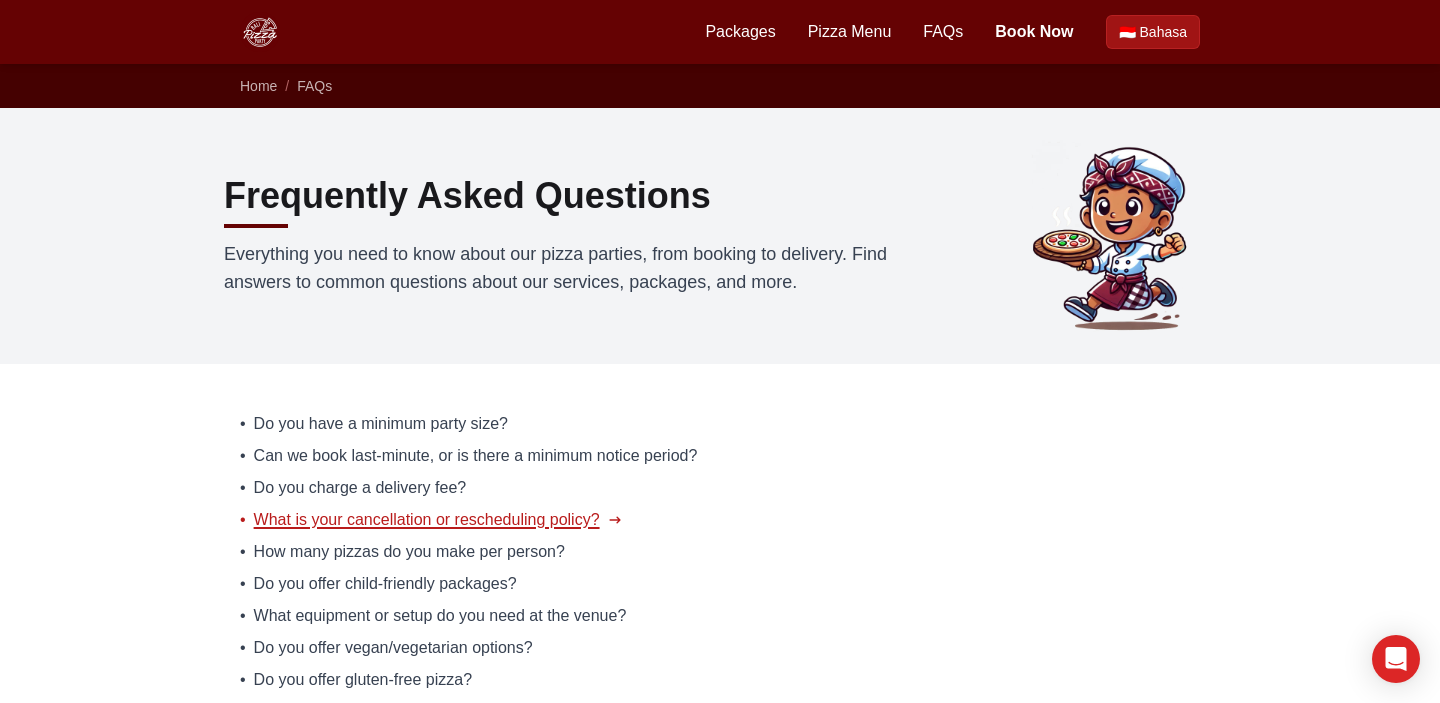 click on "What is your cancellation or rescheduling policy?" at bounding box center (427, 520) 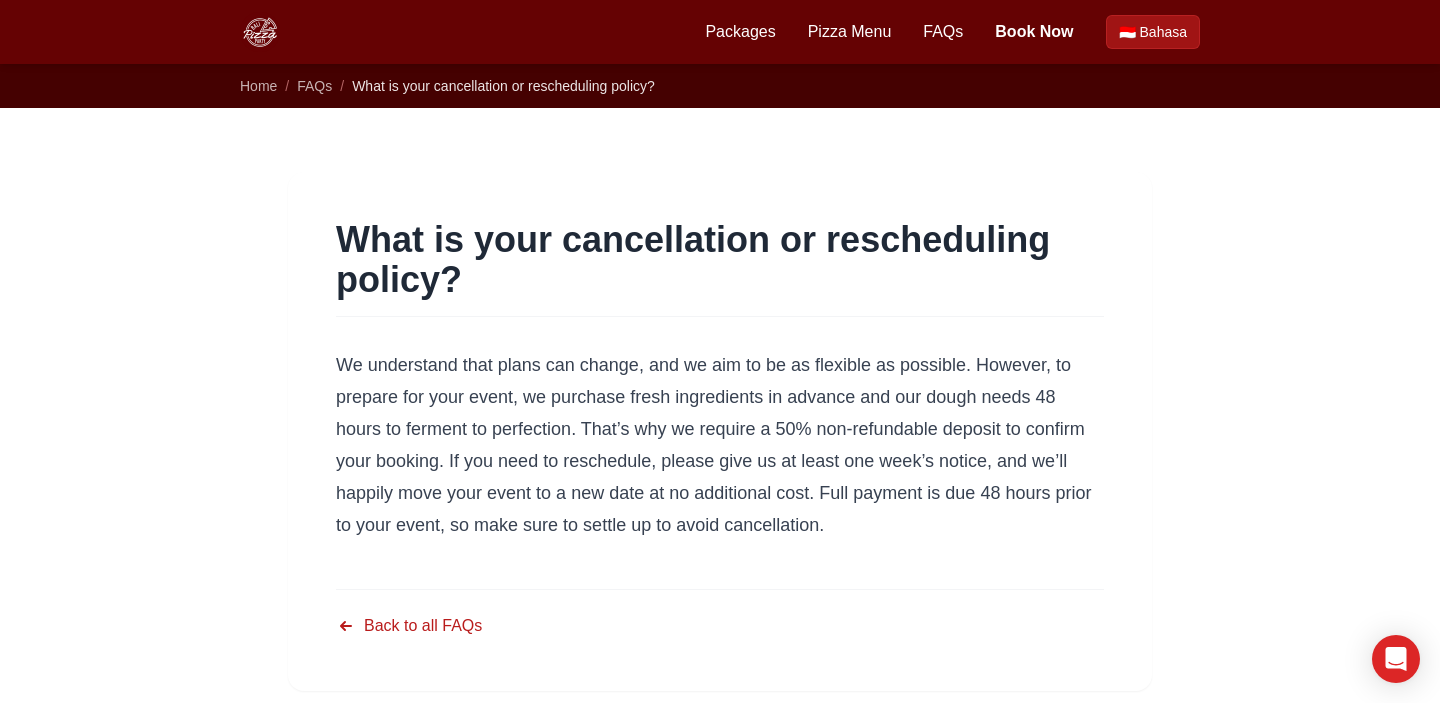 scroll, scrollTop: 0, scrollLeft: 0, axis: both 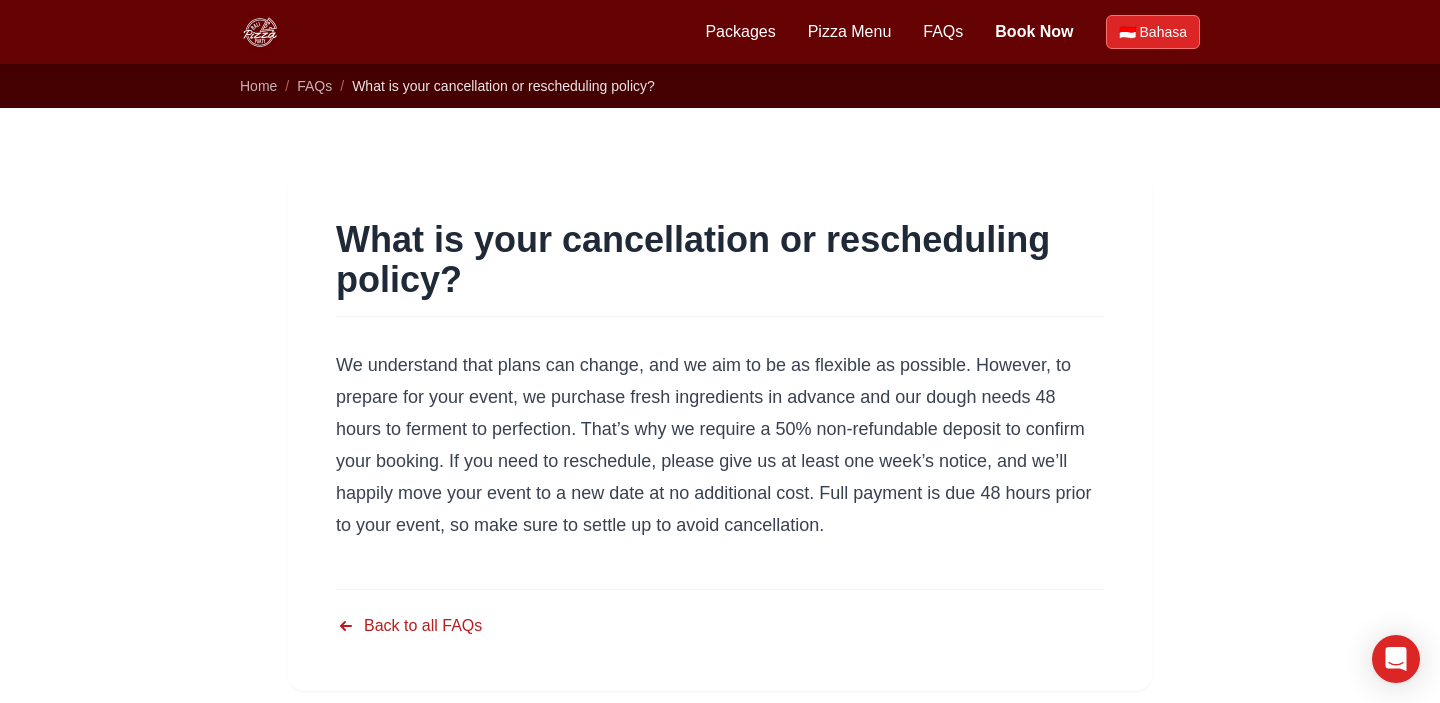 click on "Bahasa" at bounding box center (1163, 32) 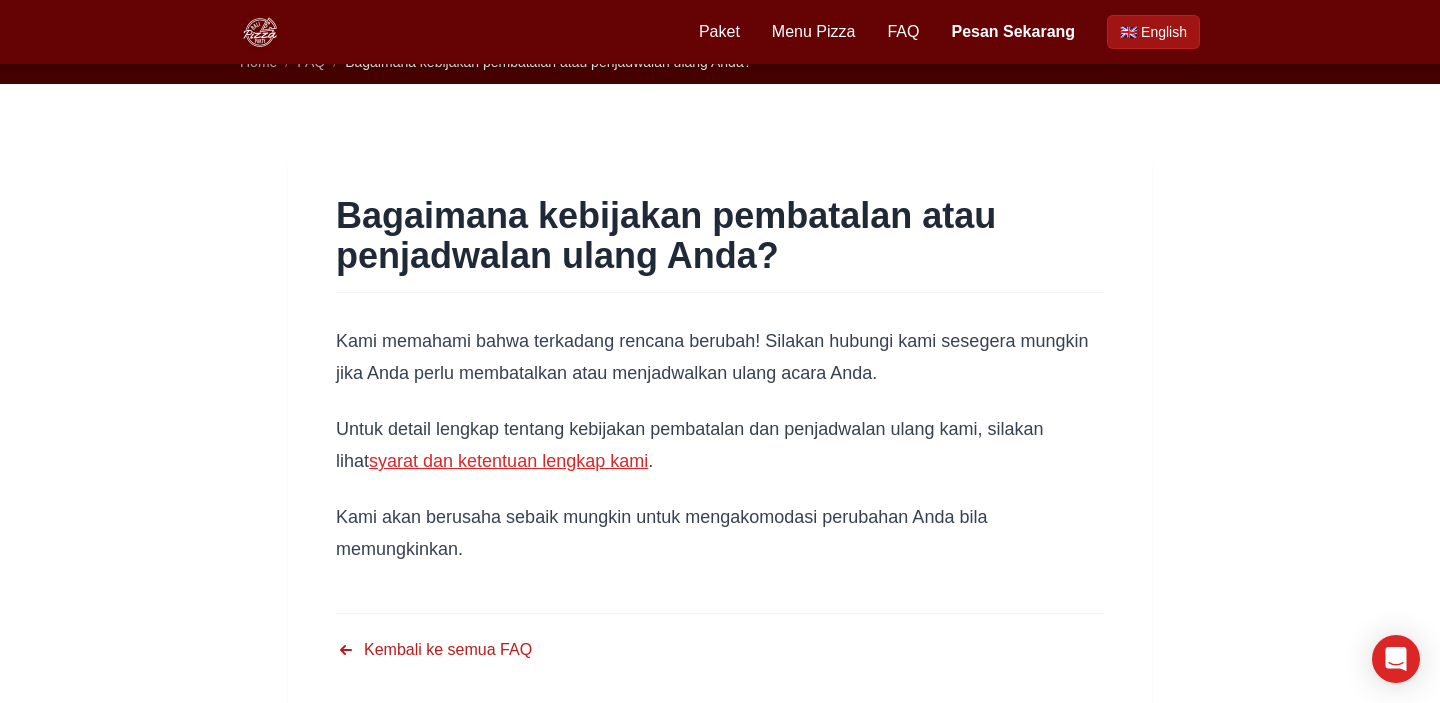 scroll, scrollTop: 27, scrollLeft: 0, axis: vertical 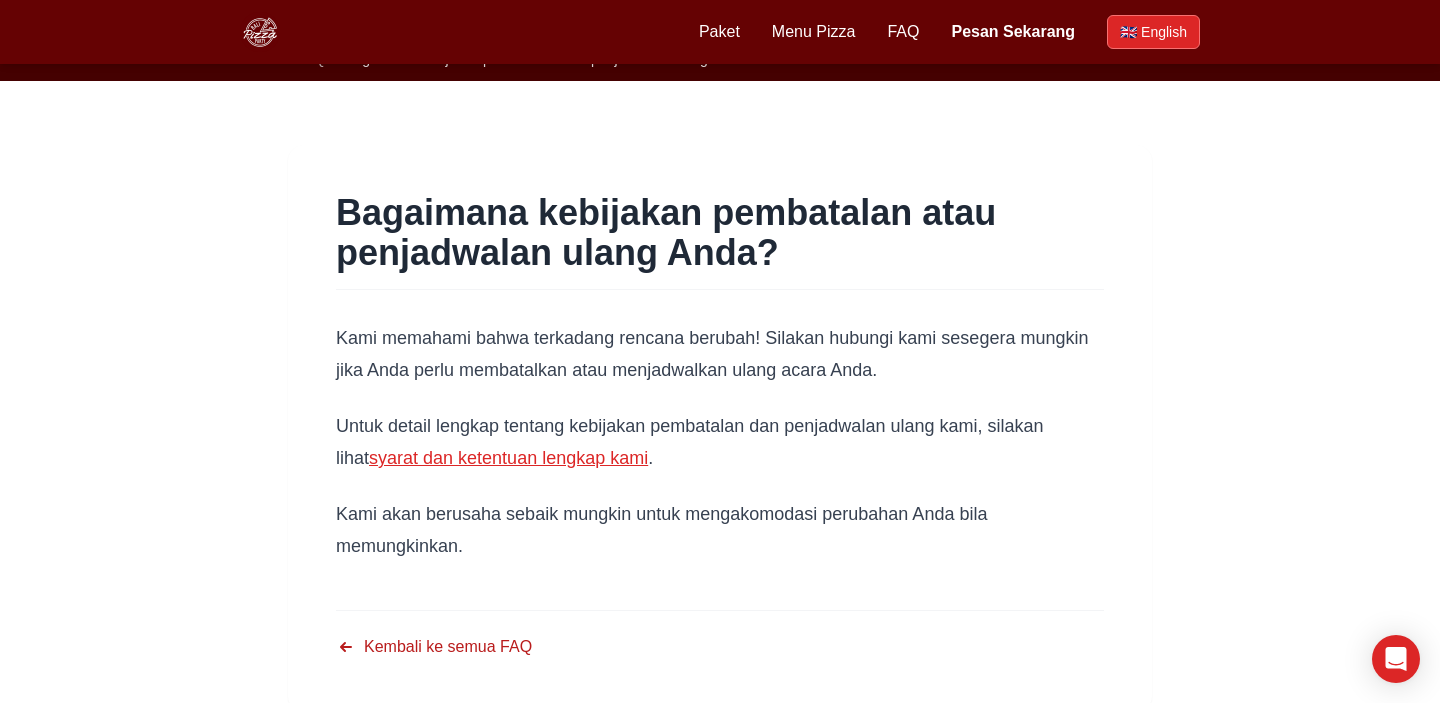 click on "🇬🇧
English" at bounding box center (1153, 32) 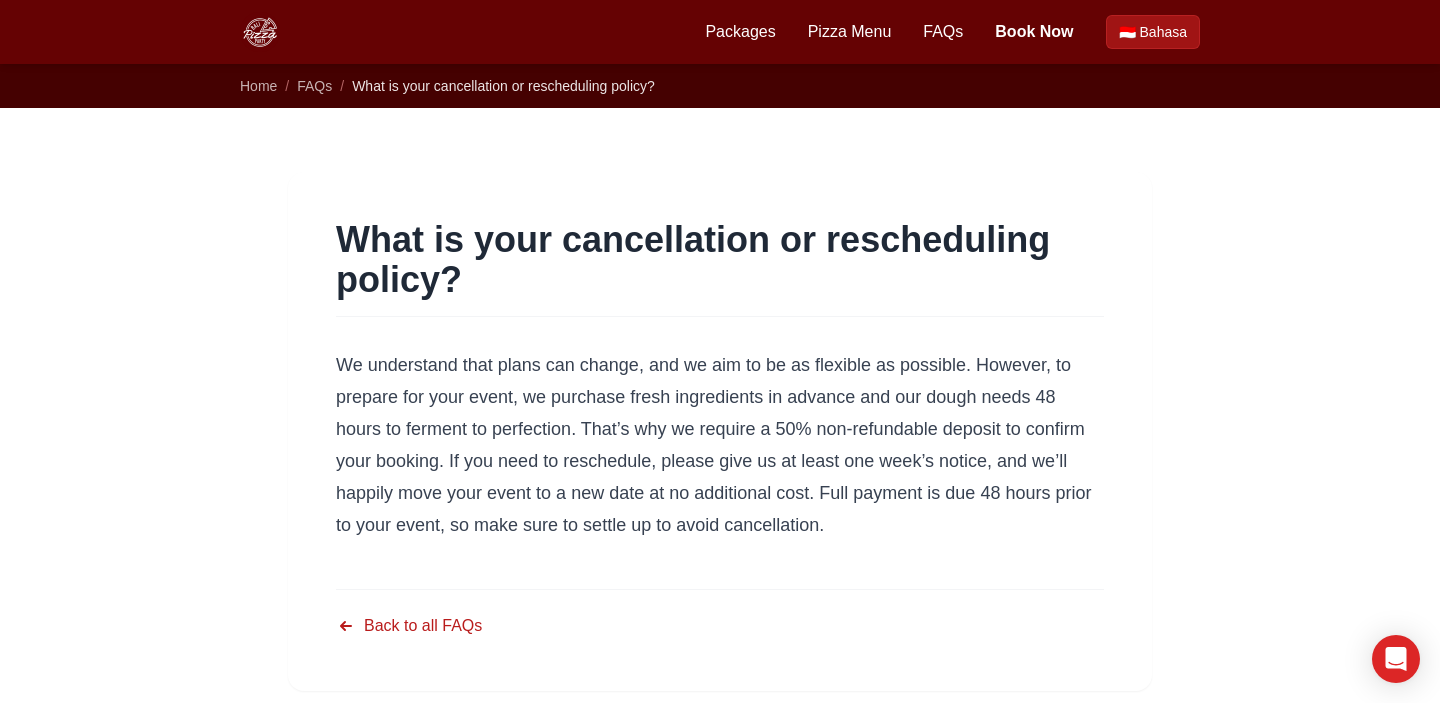 scroll, scrollTop: 0, scrollLeft: 0, axis: both 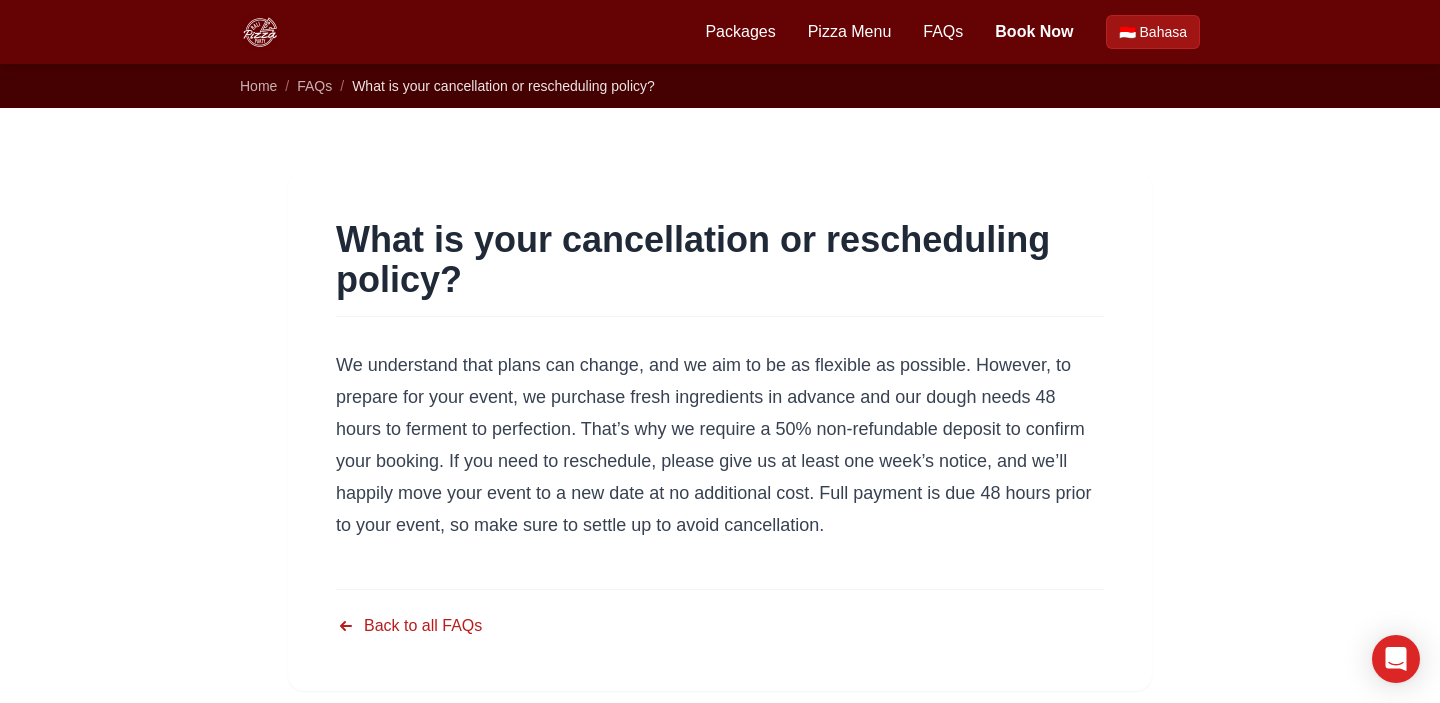click on "🇮🇩
Bahasa" at bounding box center [1153, 32] 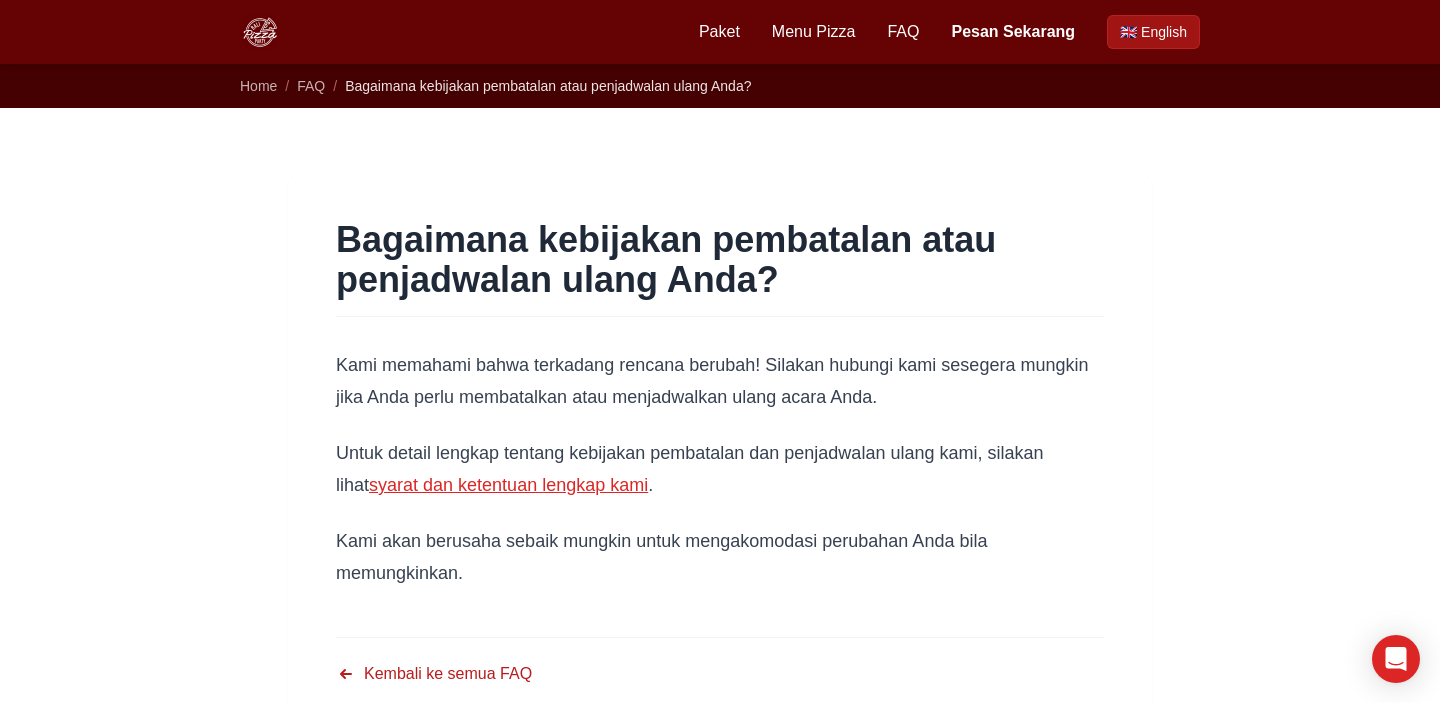 scroll, scrollTop: 0, scrollLeft: 0, axis: both 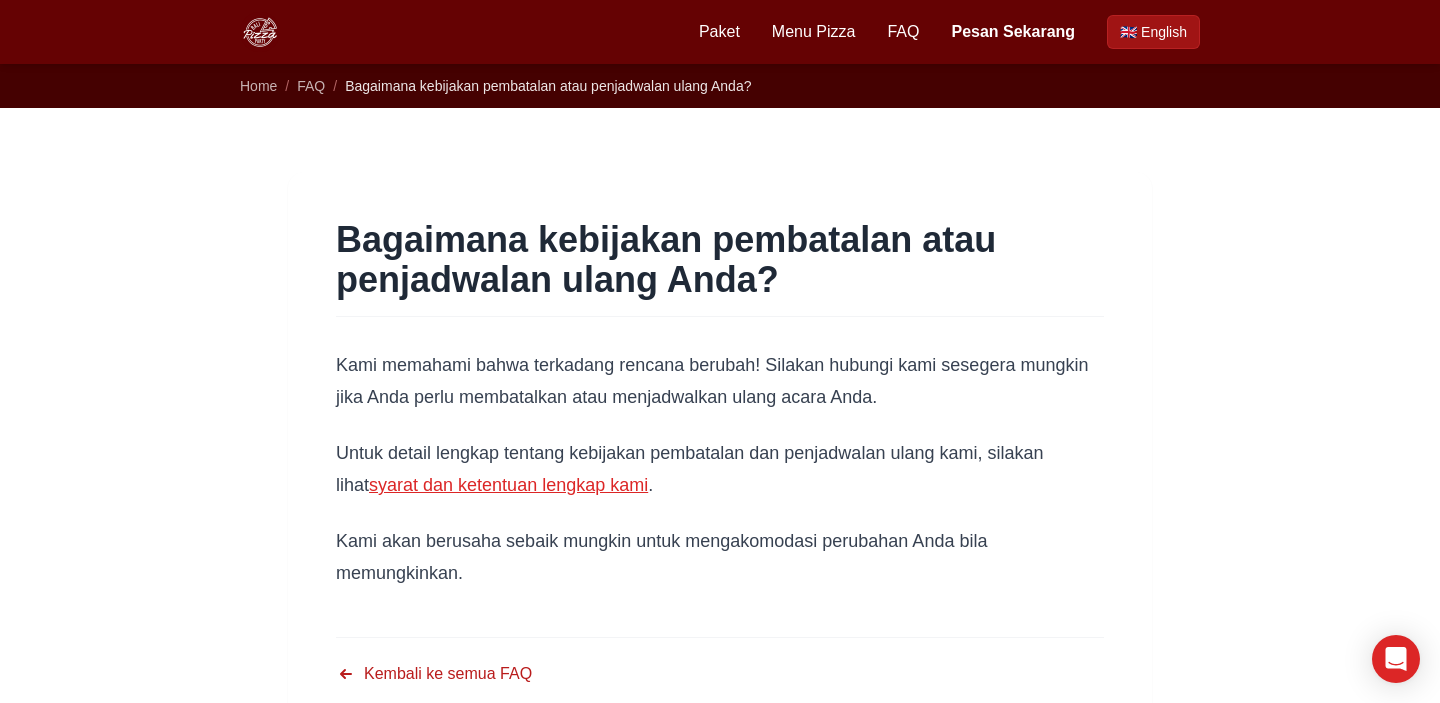 click on "syarat dan ketentuan lengkap kami" at bounding box center [508, 485] 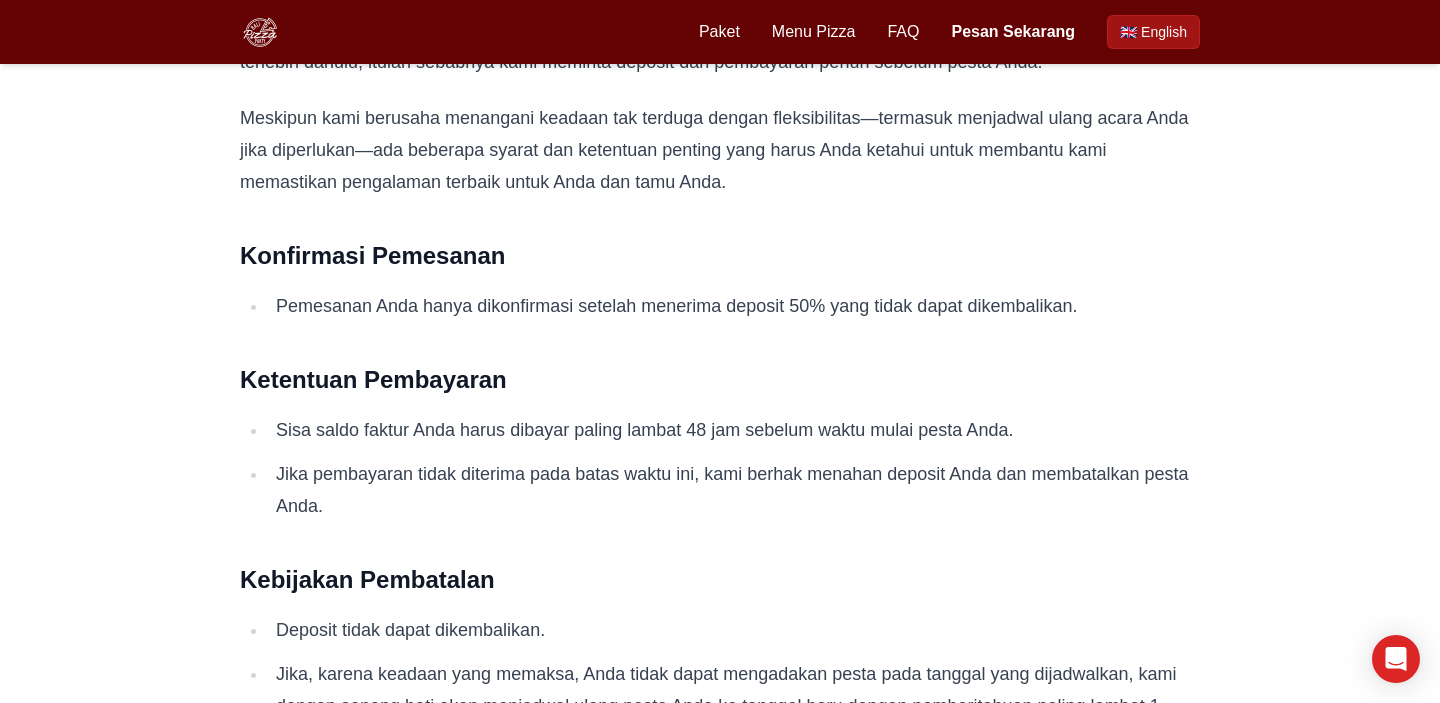 scroll, scrollTop: 0, scrollLeft: 0, axis: both 